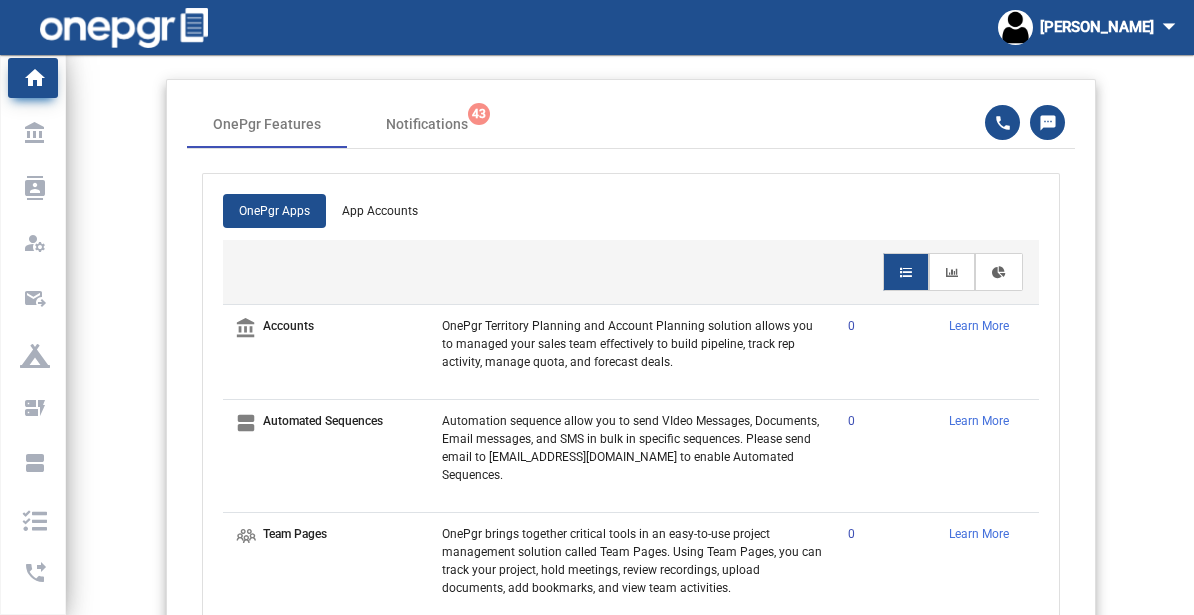 scroll, scrollTop: 0, scrollLeft: 0, axis: both 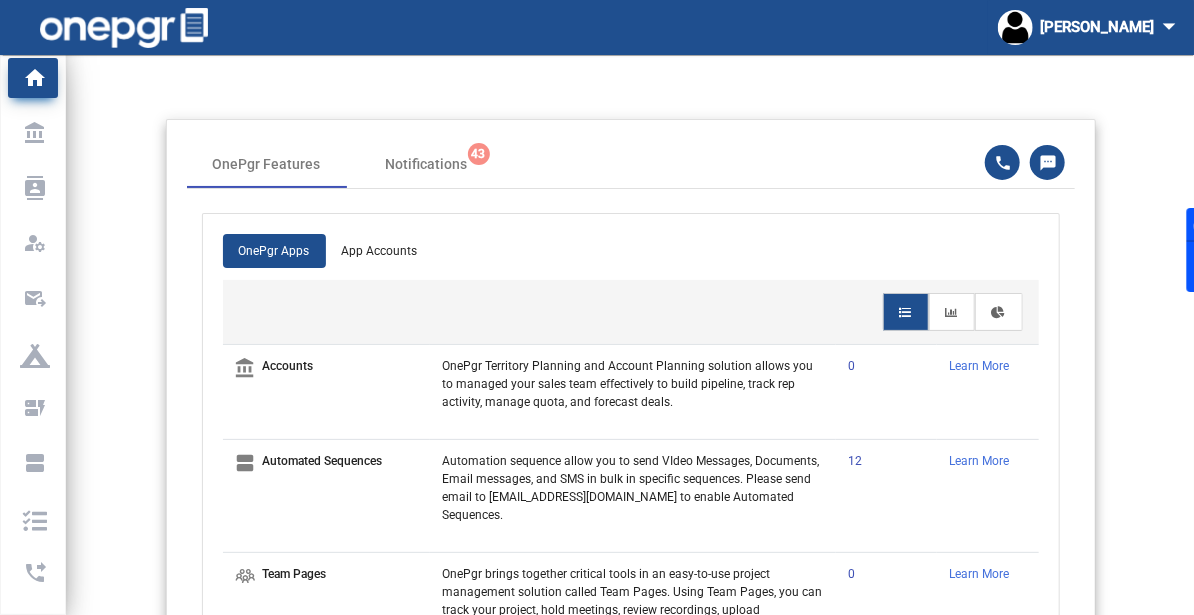 click on "OnePgr Apps App Accounts account_balance     Accounts  OnePgr Territory Planning and Account Planning solution allows you to managed your sales team effectively to build pipeline, track rep activity, manage quota, and forecast deals.  0 Learn More view_agenda     Automated Sequences  Automation sequence allow you to send VIdeo Messages, Documents, Email messages, and SMS in bulk in specific sequences. Please send email to [EMAIL_ADDRESS][DOMAIN_NAME] to enable Automated Sequences.  12 Learn More     Team Pages  OnePgr brings together critical tools in an easy-to-use project management solution called Team Pages. Using Team Pages, you can track your project, hold meetings, review recordings, upload documents, add bookmarks, and view team activities.  0 Learn More vertical_split     Templates  OnePgr allows you to create templates so you can use them to create Meeting pages and Email messages, among other items to address your specific business needs instead of repeatedly creating content manually.  0 Learn More" at bounding box center [631, 460] 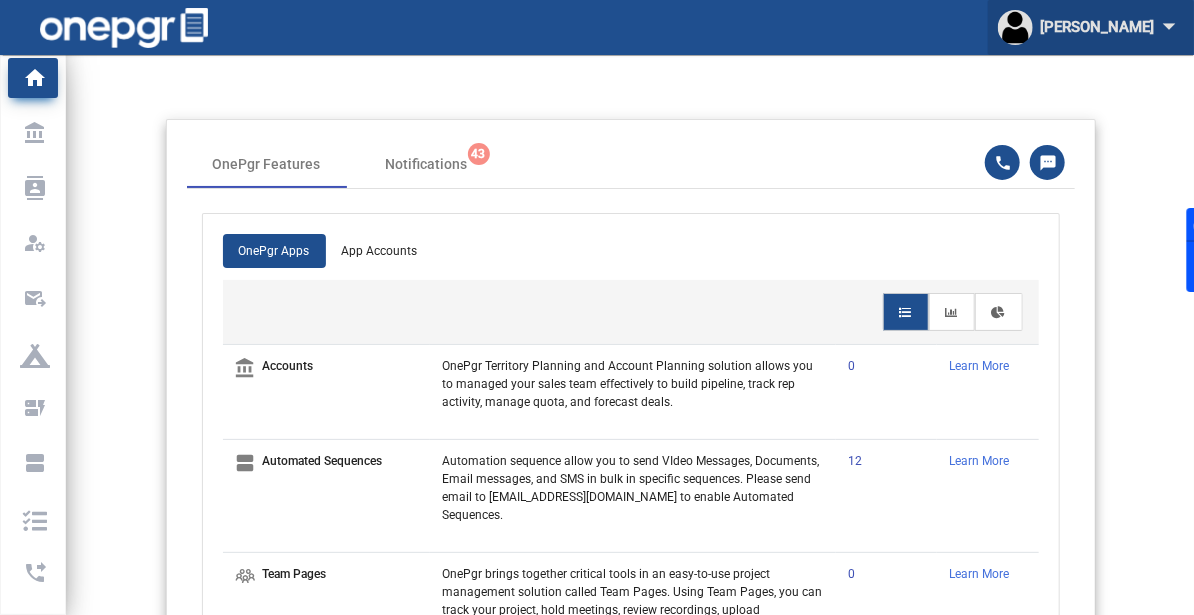 click on "[PERSON_NAME]  arrow_drop_down" at bounding box center (1091, 27) 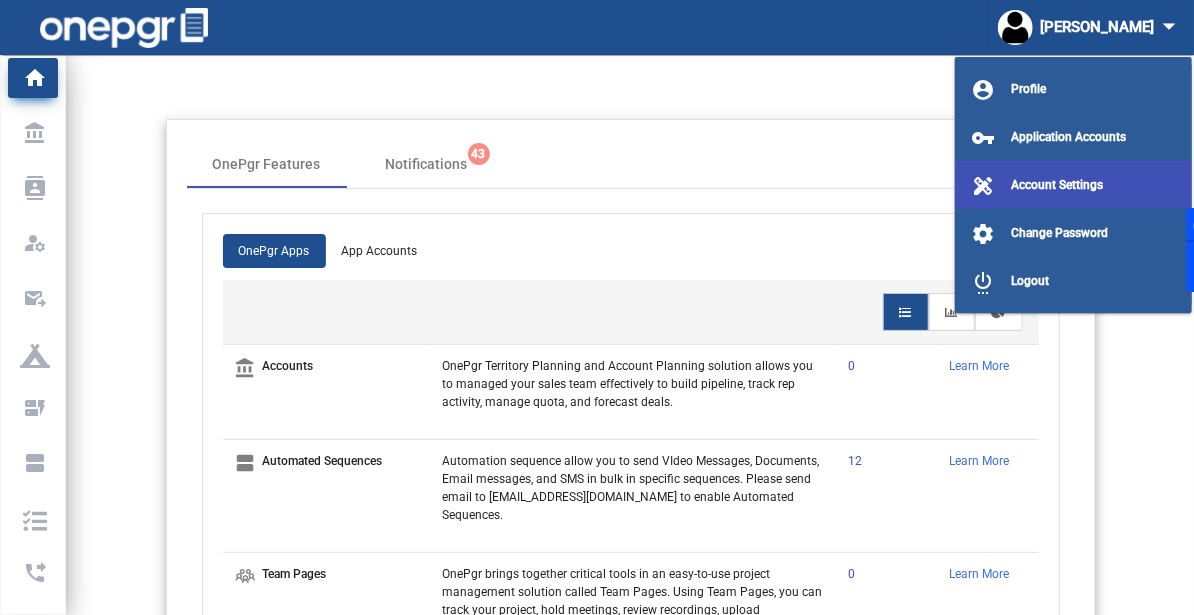 click on "design_services Account Settings" at bounding box center (1073, 185) 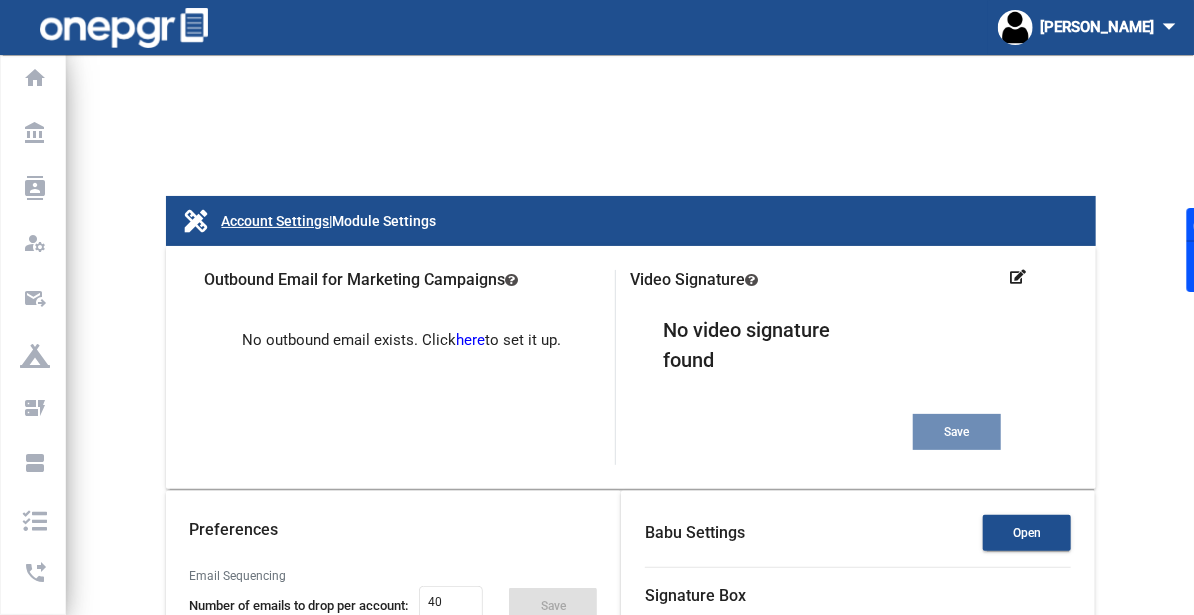 type on "31178y1nvde77peuyyn7" 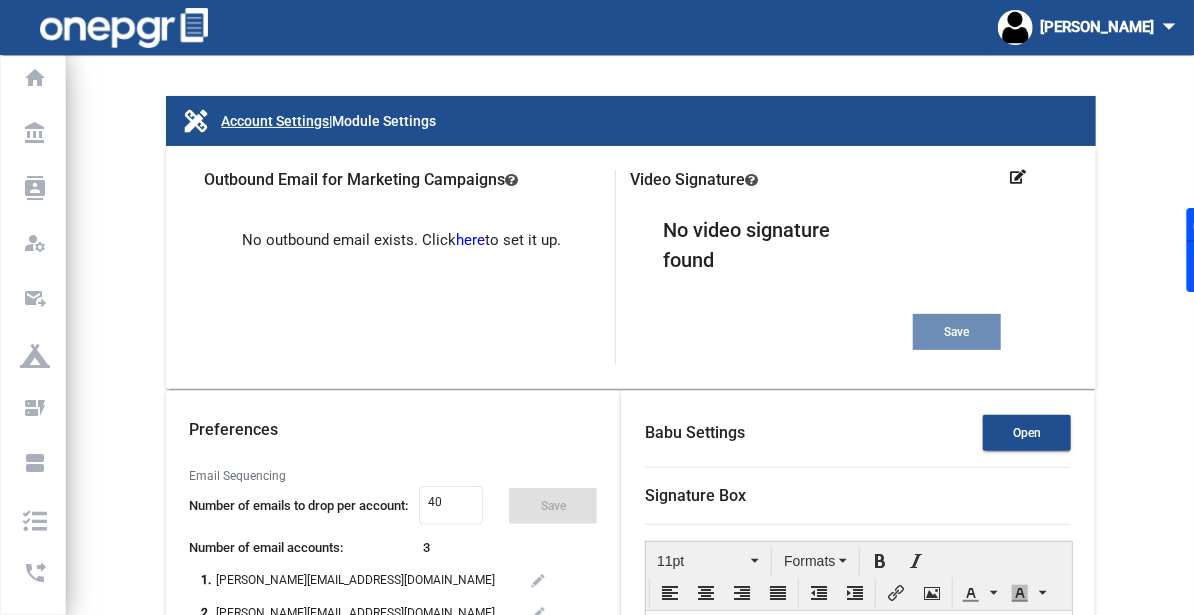 scroll, scrollTop: 412, scrollLeft: 0, axis: vertical 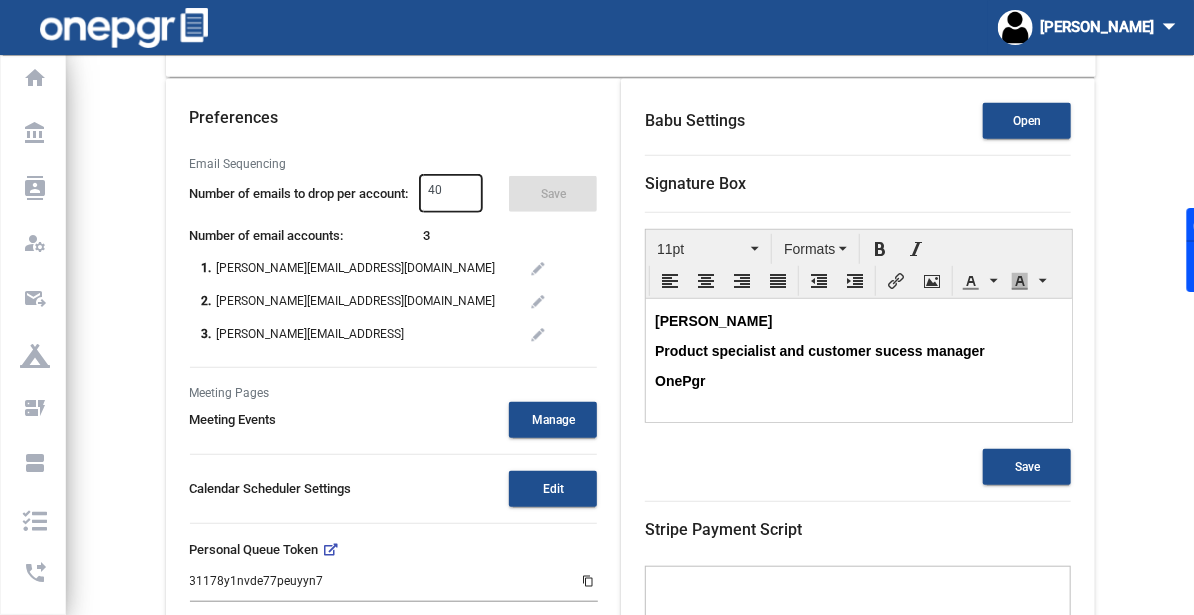 click on "40" at bounding box center [450, 191] 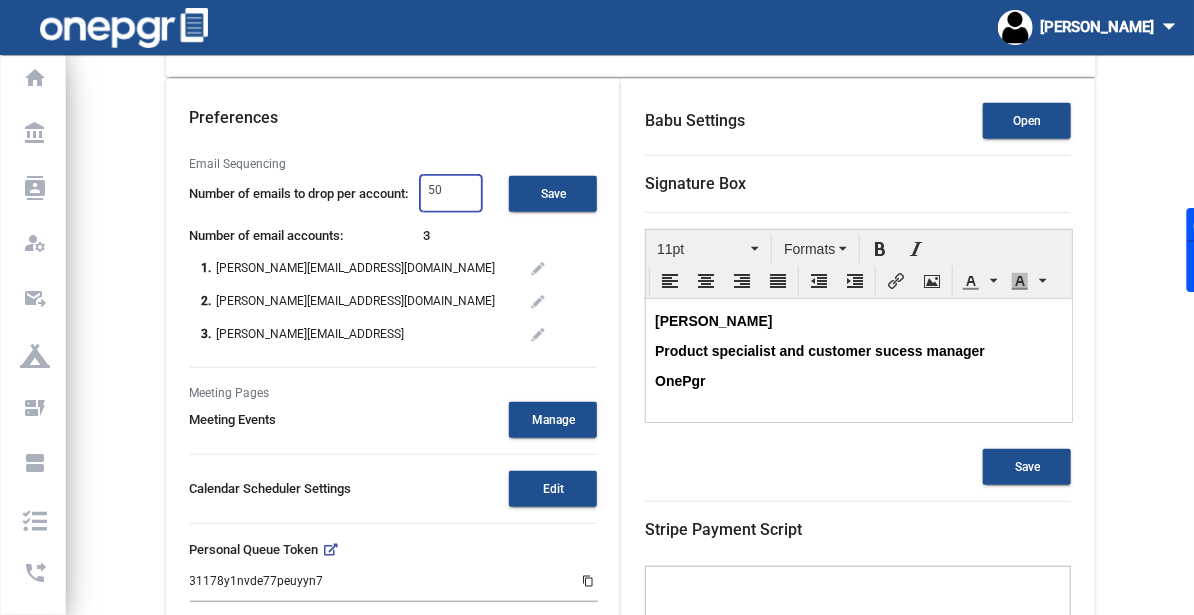 type on "50" 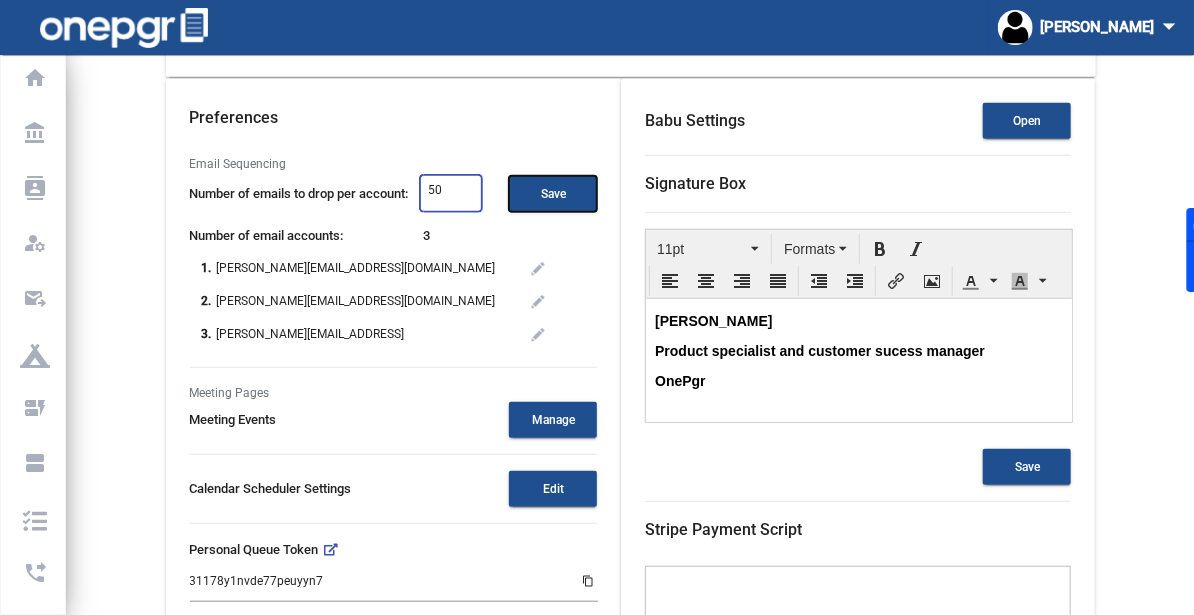 click on "Save" 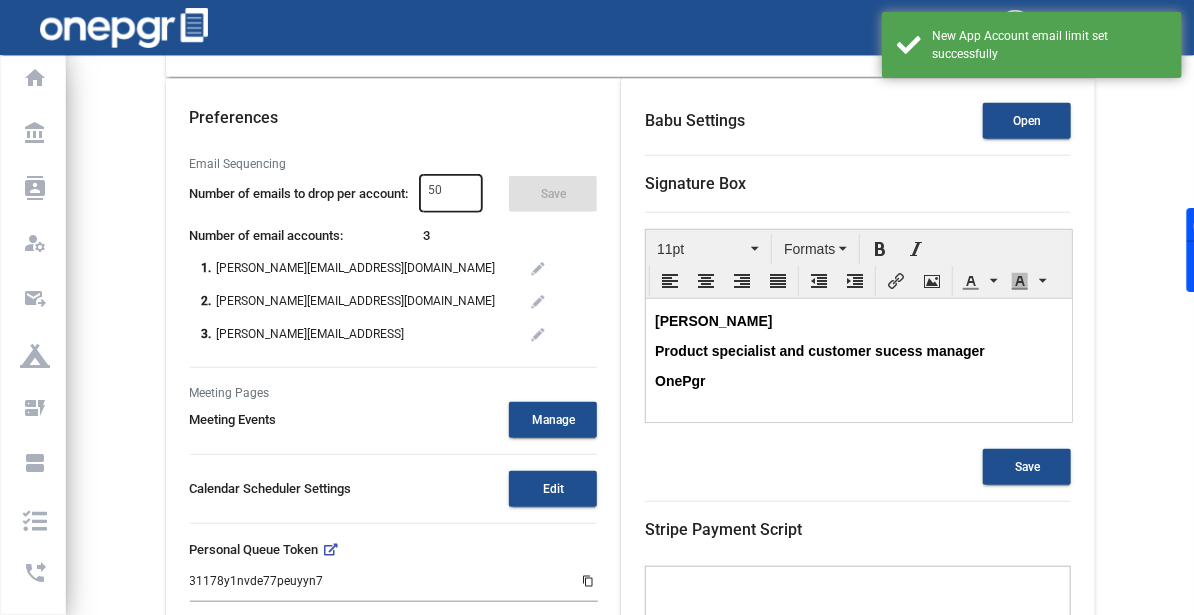 click on "50" at bounding box center [450, 191] 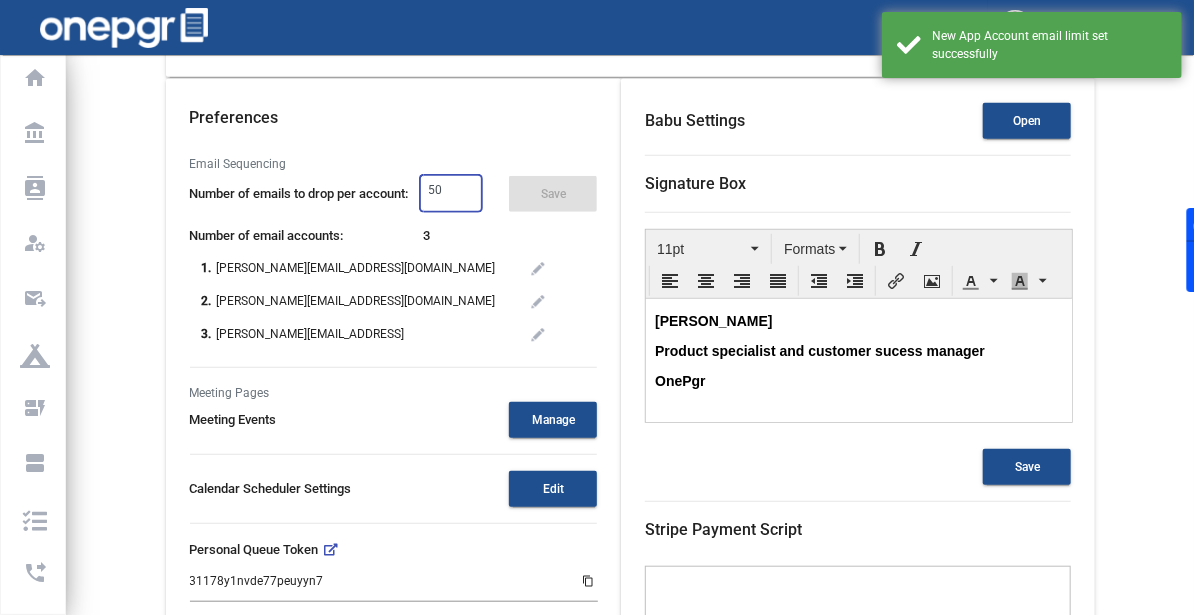 click on "50" at bounding box center (450, 191) 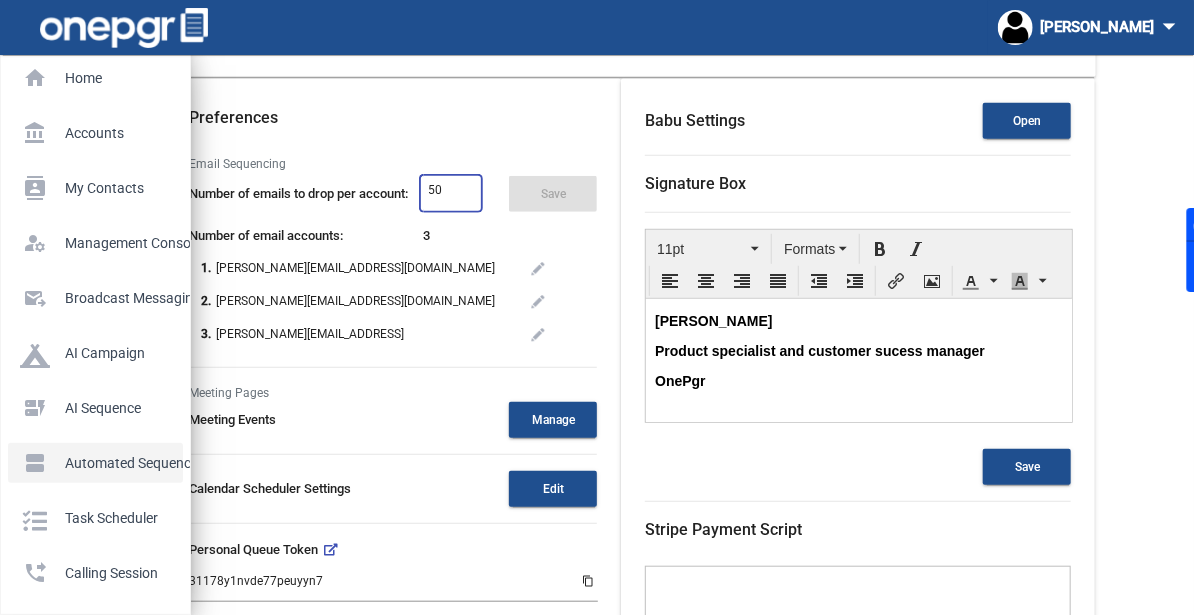click on "Automated Sequences" 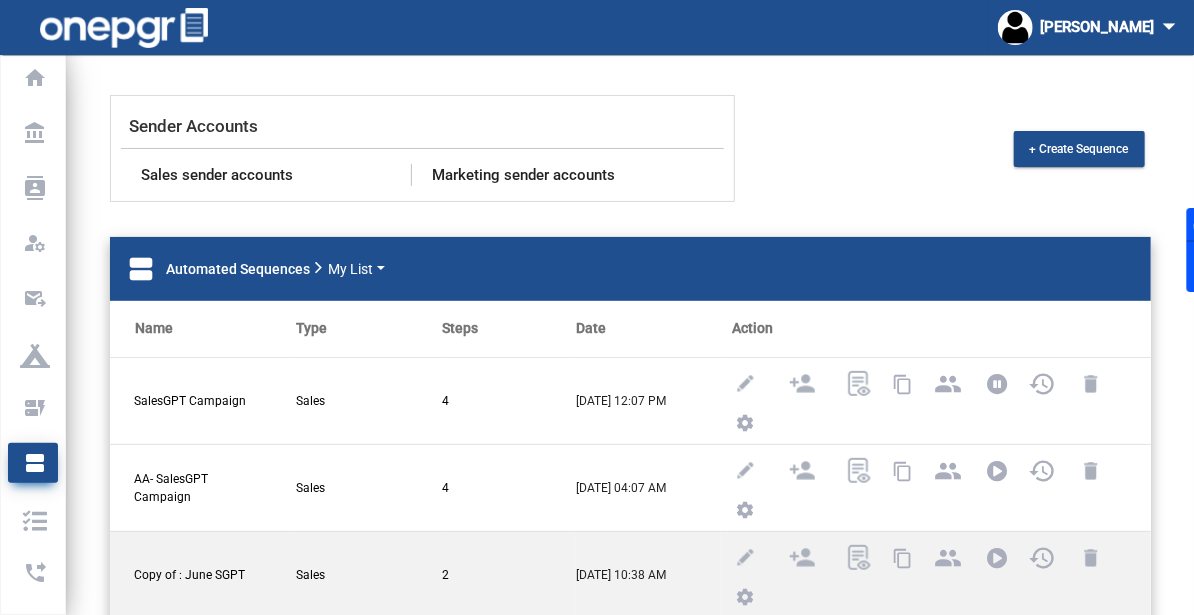 scroll, scrollTop: 0, scrollLeft: 0, axis: both 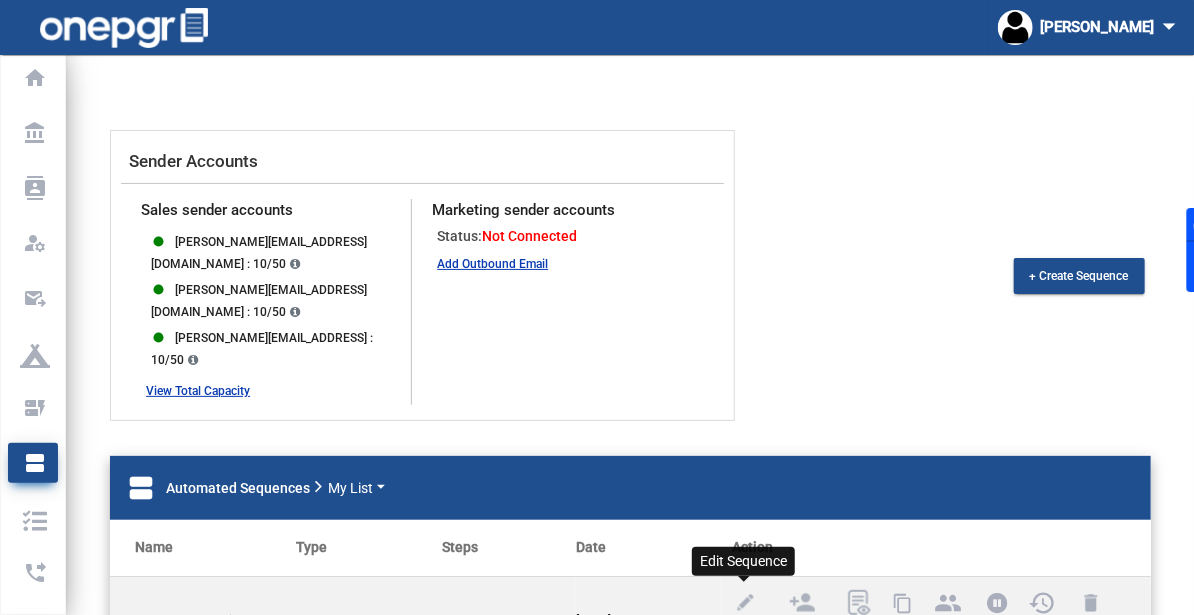 click 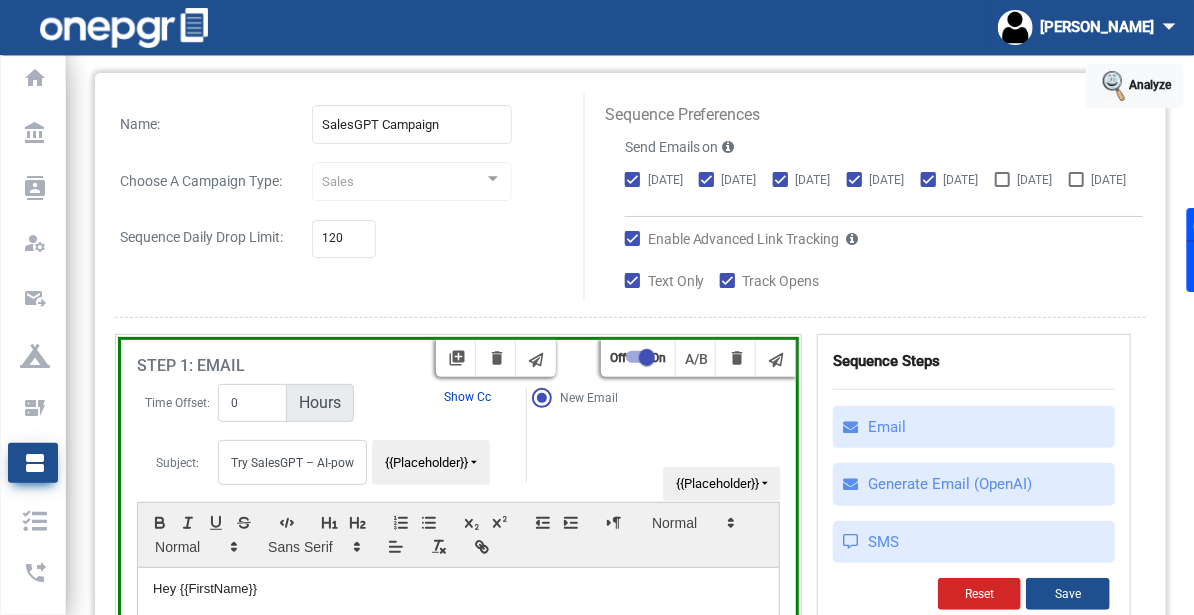 scroll, scrollTop: 118, scrollLeft: 0, axis: vertical 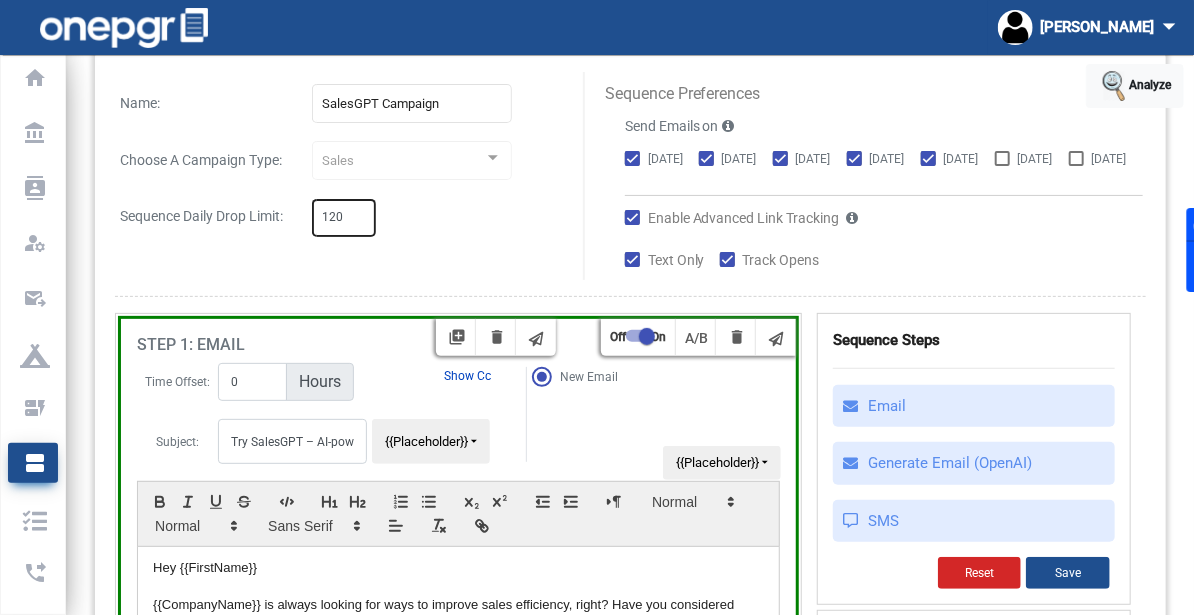 click on "120" at bounding box center (344, 218) 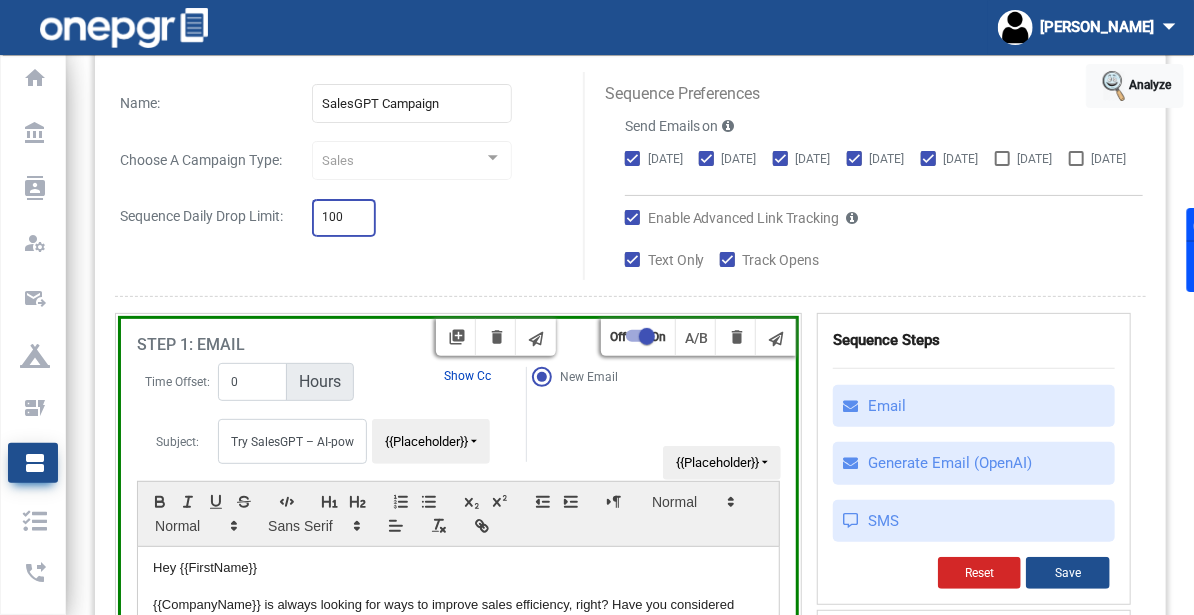click on "Name:   SalesGPT Campaign Choose A Campaign Type:   Sales Sequence Daily Drop Limit:   100 Sequence Preferences Send Emails [DATE]   [DATE]   [DATE]   [DATE]   [DATE]   [DATE]   [DATE]   Enable Advanced Link Tracking        Text Only    Track Opens" 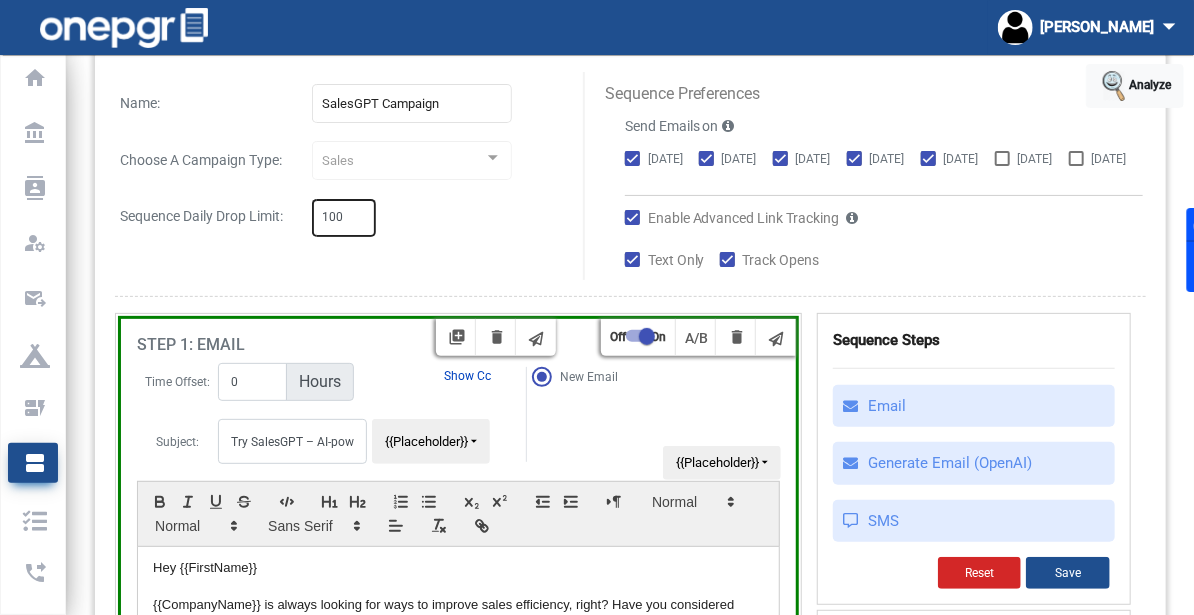 click on "100" at bounding box center (344, 218) 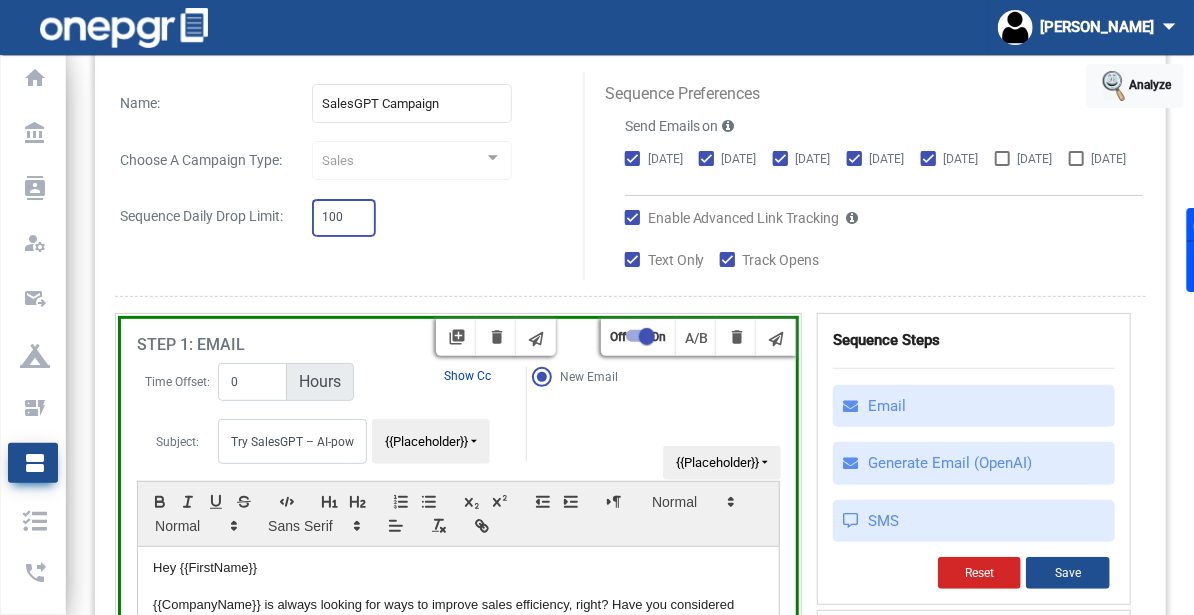 click on "100" at bounding box center [344, 218] 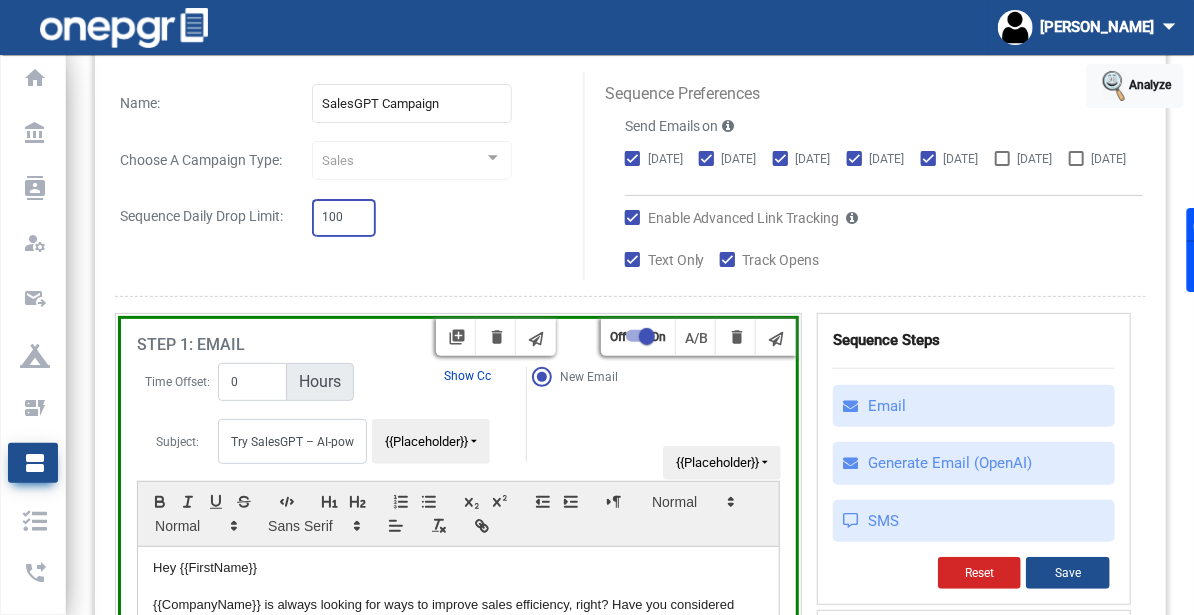 type on "8" 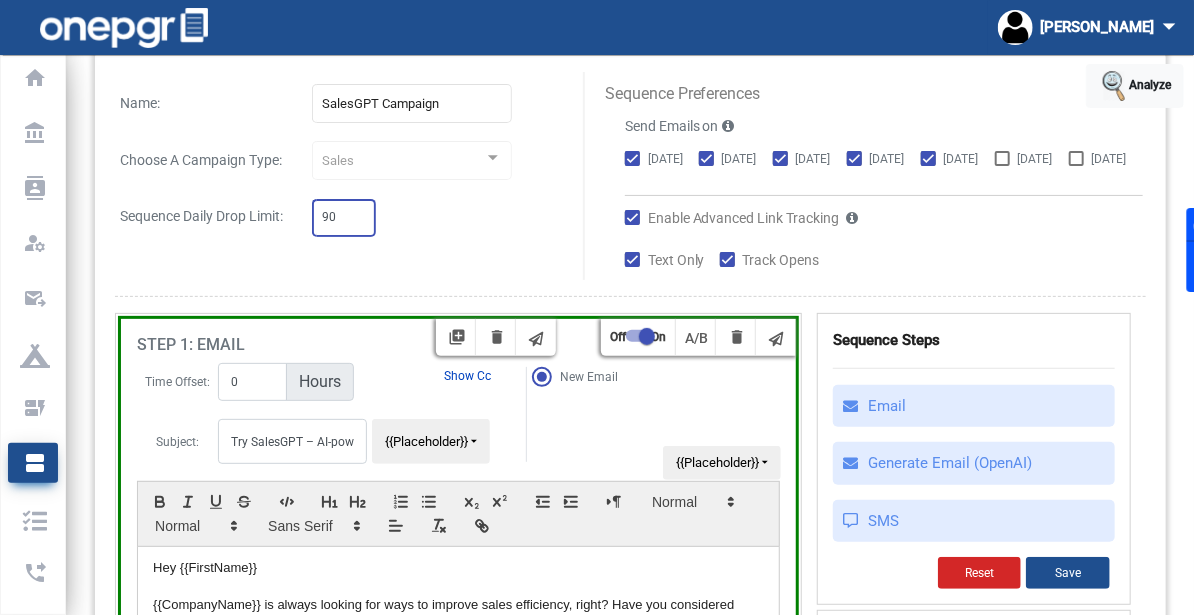 type on "90" 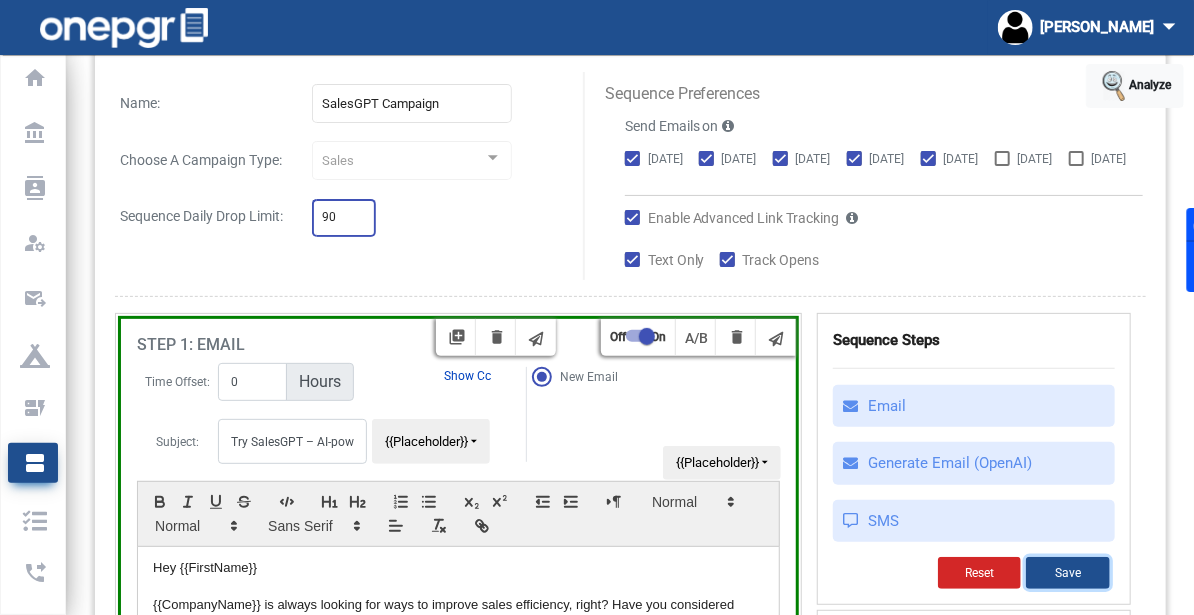 click on "Save" 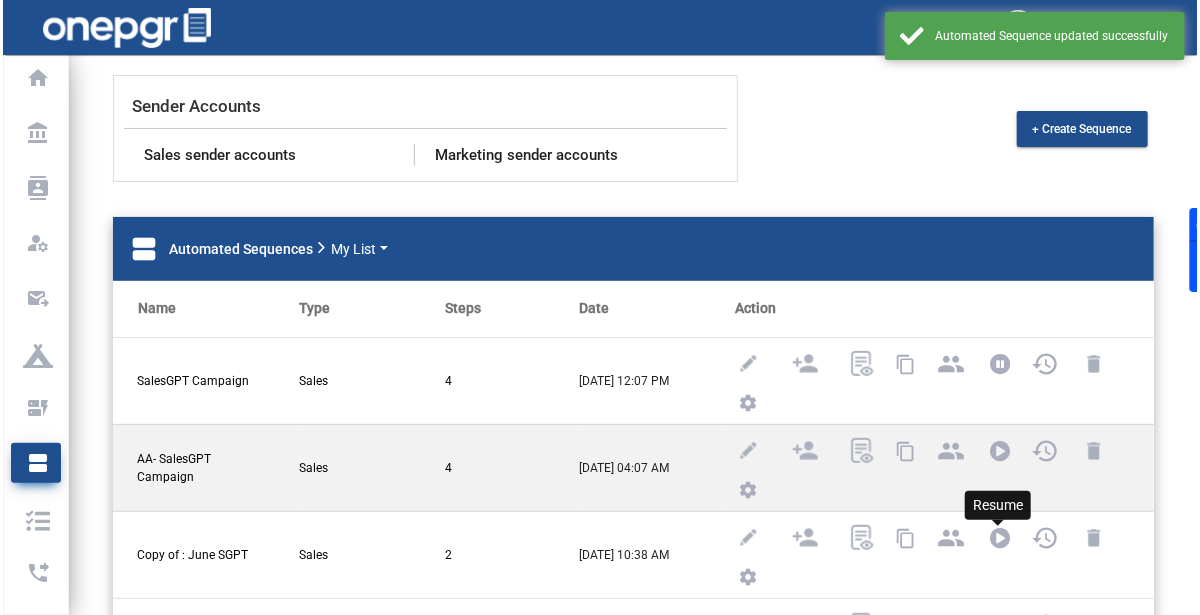 scroll, scrollTop: 118, scrollLeft: 0, axis: vertical 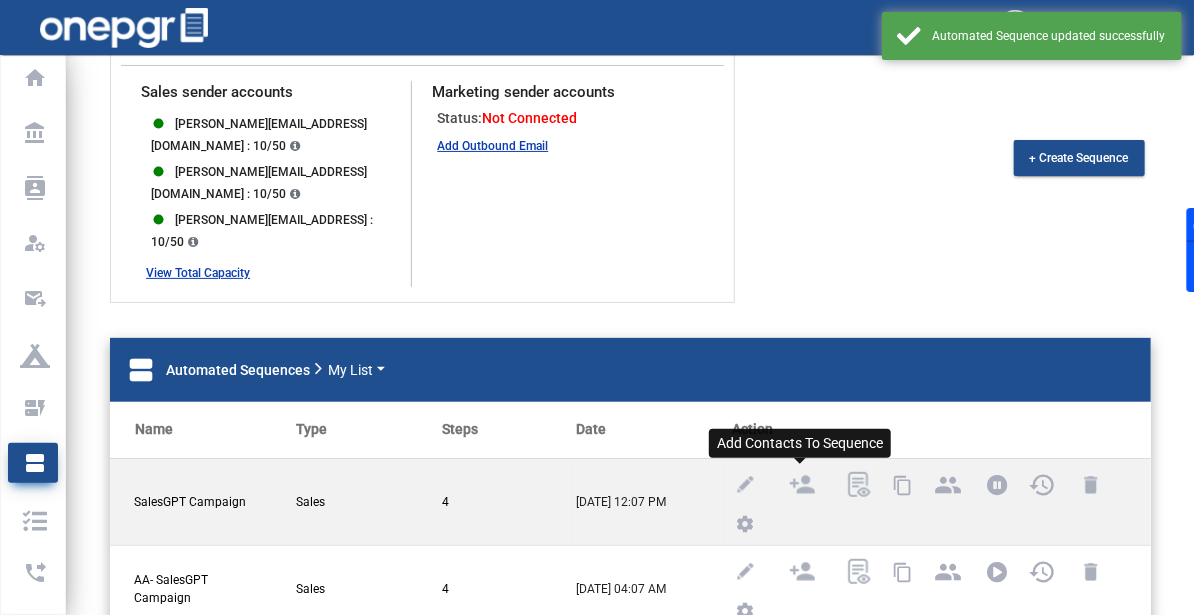 click 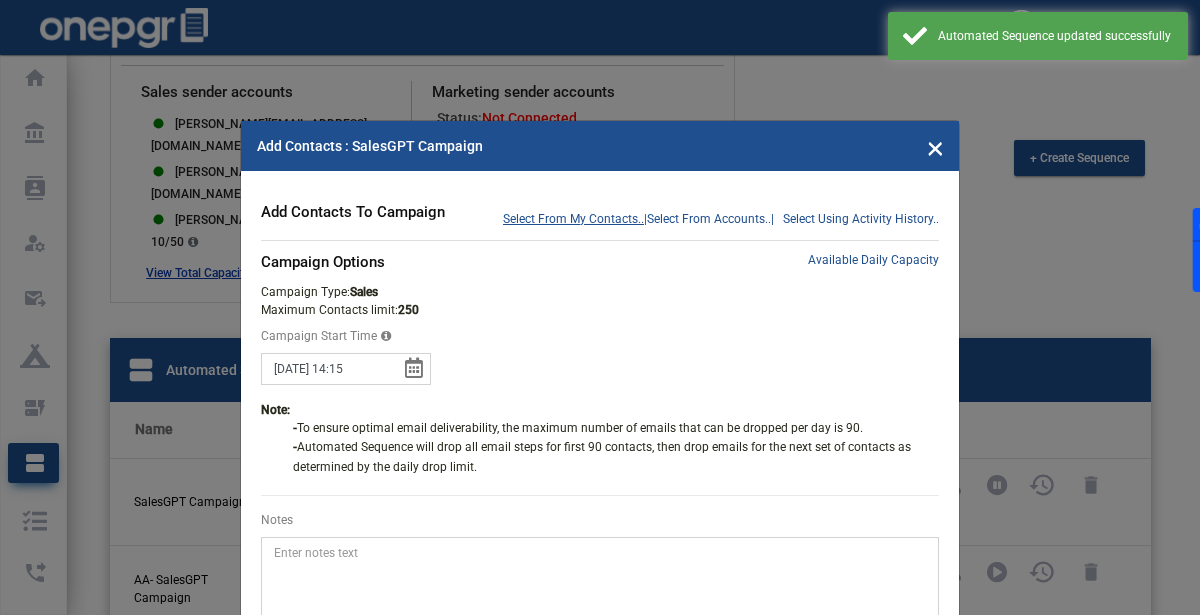 click on "Select From My Contacts.." 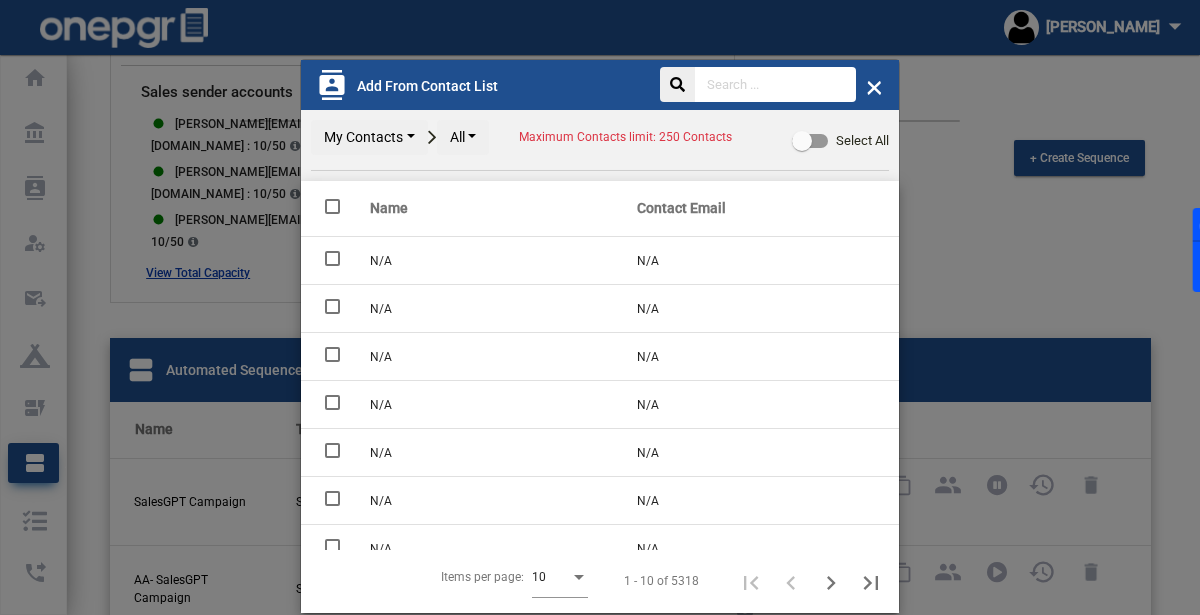 click on "All" at bounding box center (463, 137) 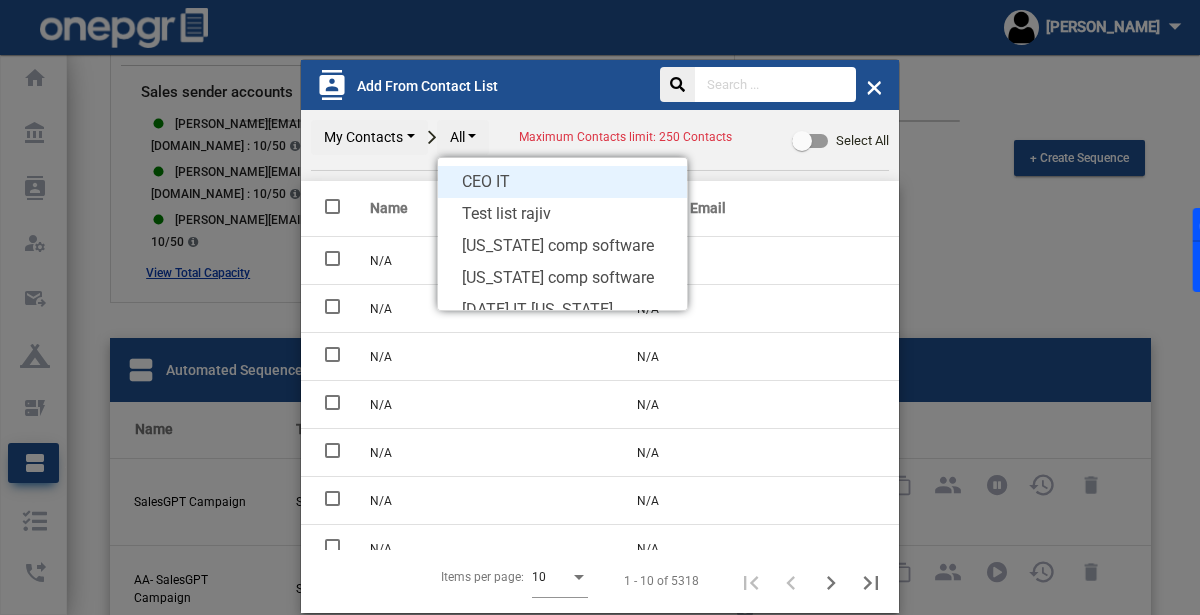 click on "CEO IT" at bounding box center (562, 182) 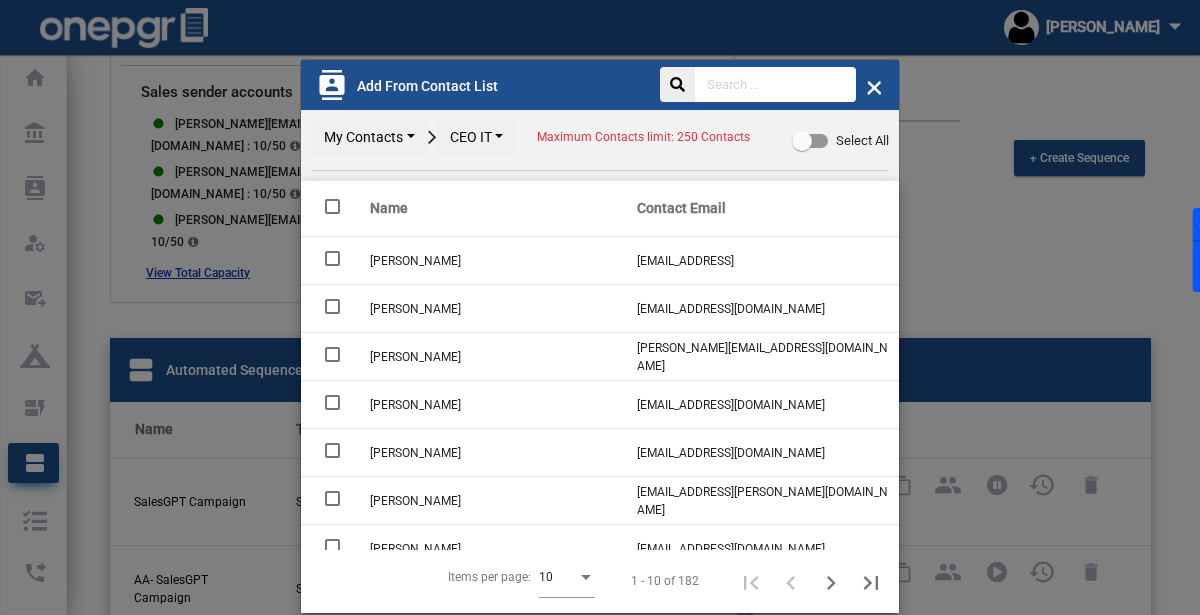 click at bounding box center [802, 141] 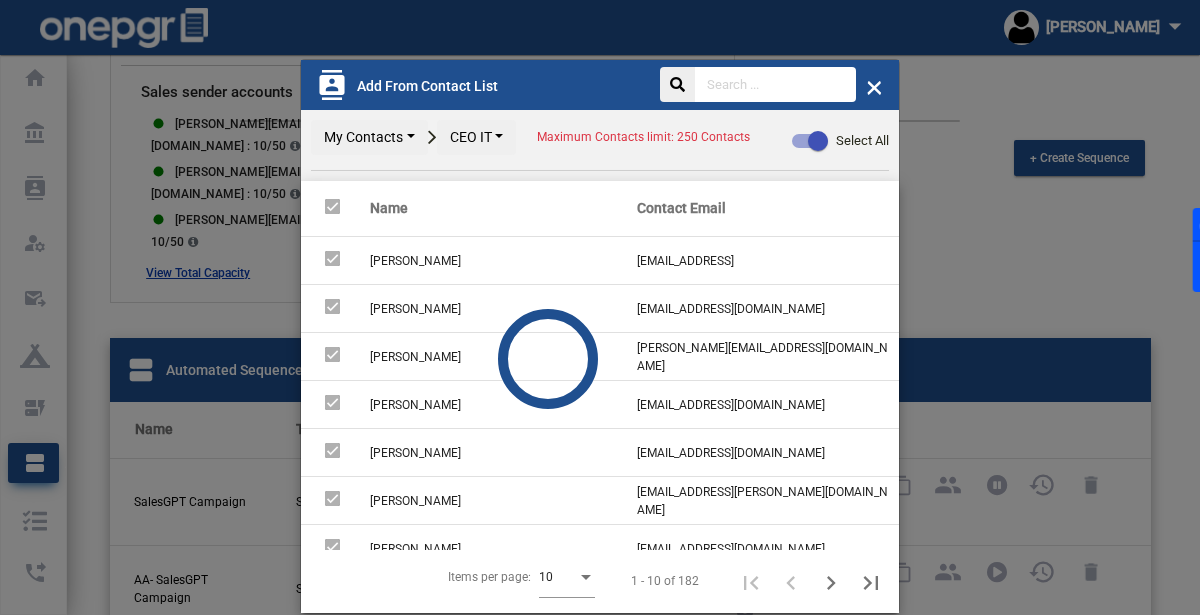scroll, scrollTop: 167, scrollLeft: 0, axis: vertical 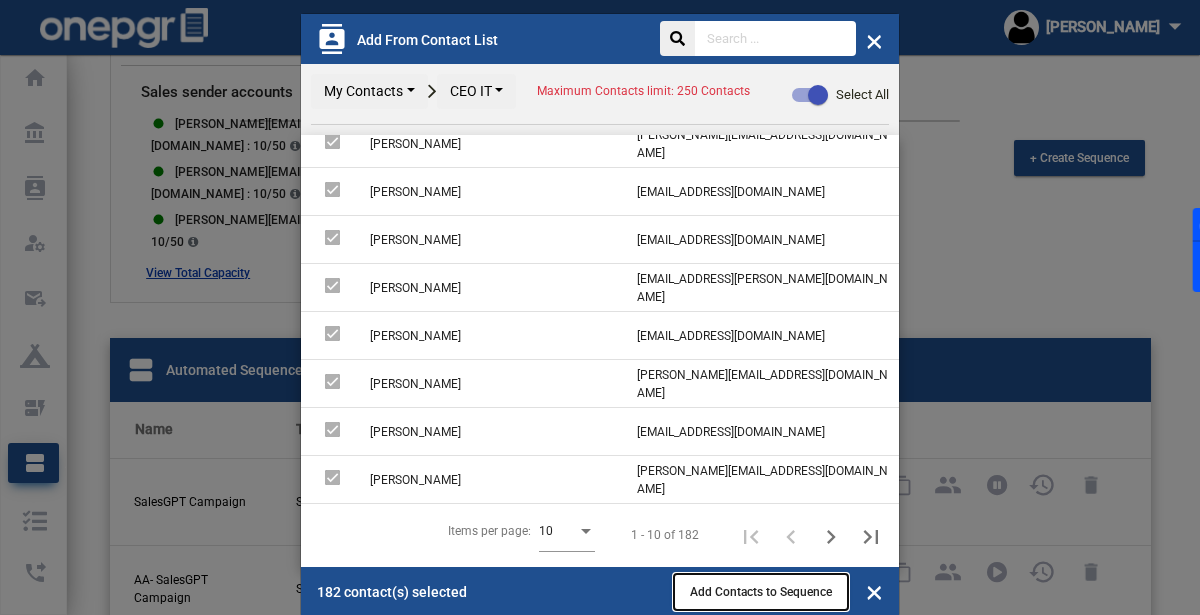 click on "Add Contacts to Sequence" 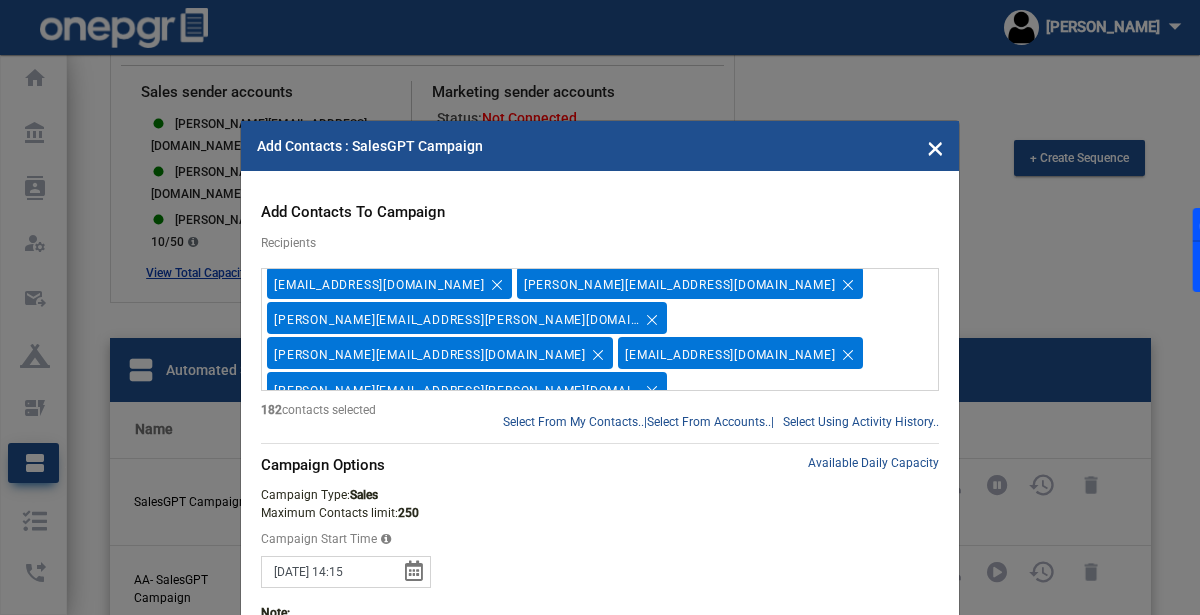 scroll, scrollTop: 1665, scrollLeft: 0, axis: vertical 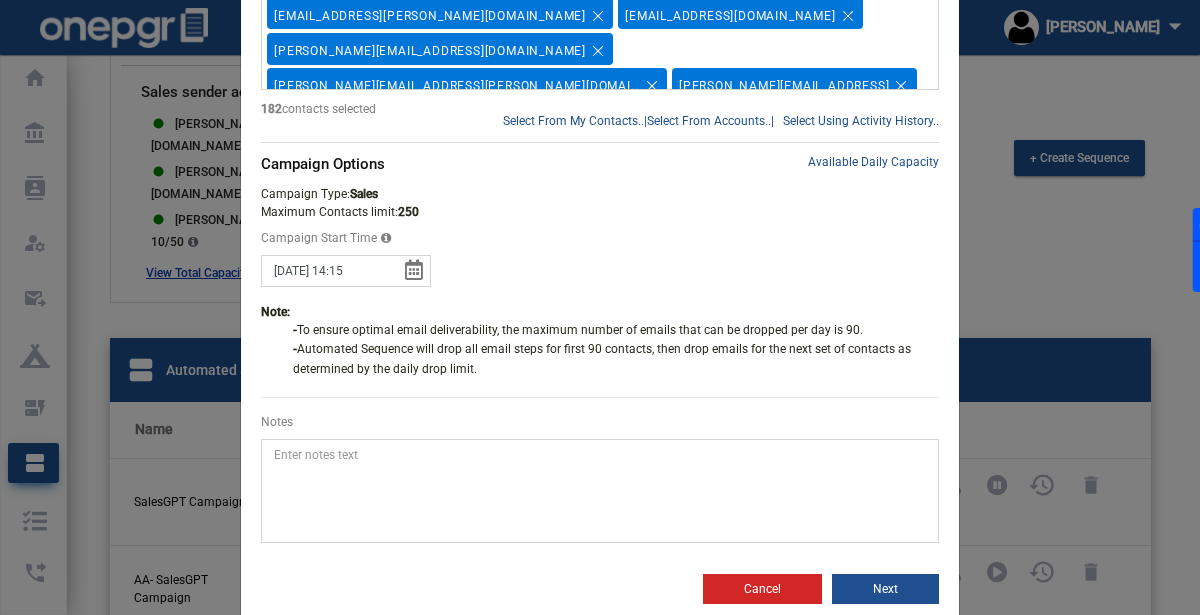 click on "Next" 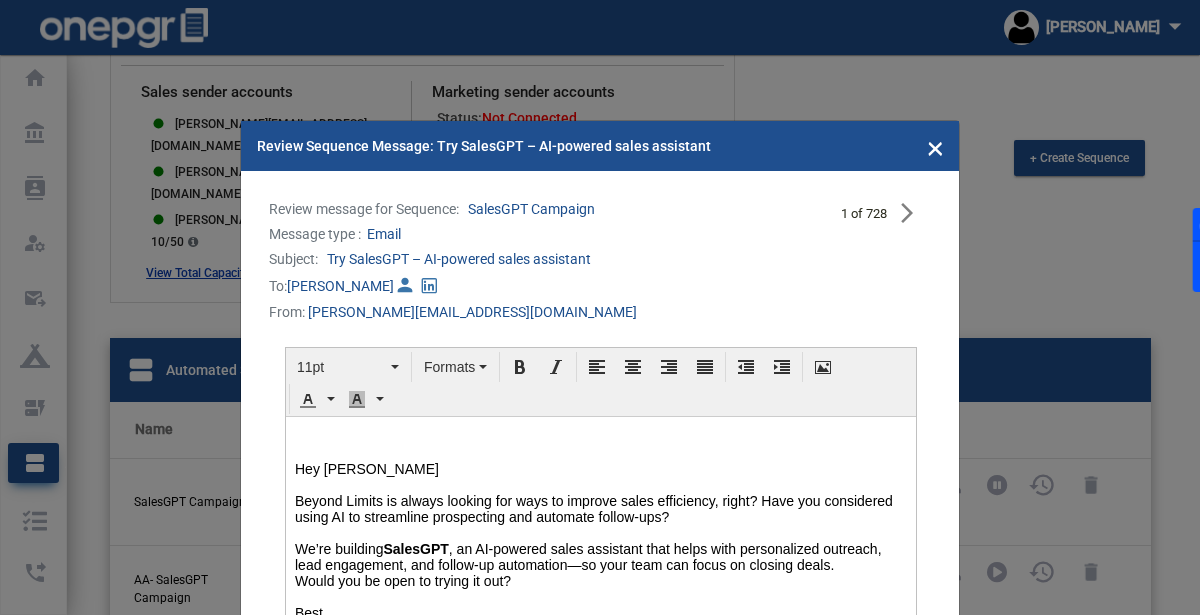 scroll, scrollTop: 130, scrollLeft: 0, axis: vertical 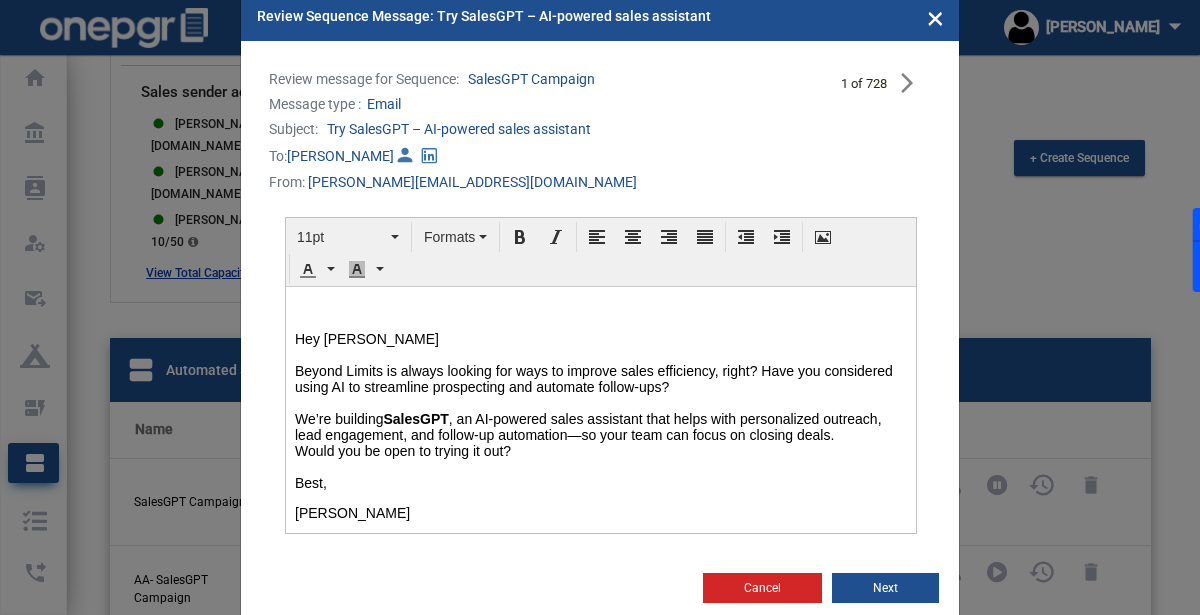 click on "Next" 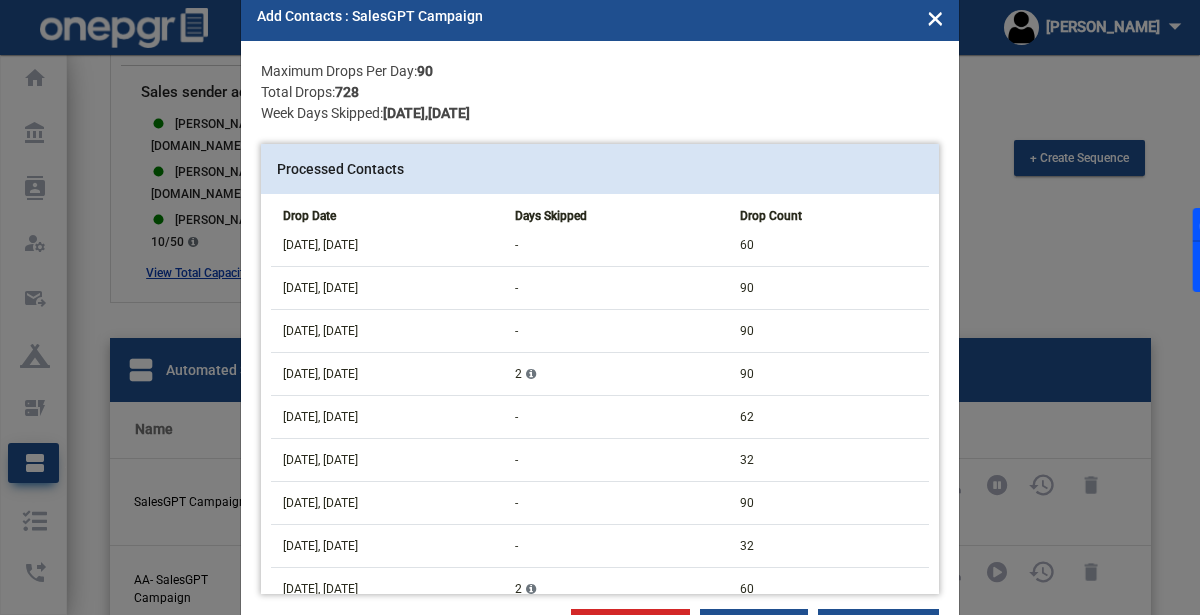 scroll, scrollTop: 0, scrollLeft: 0, axis: both 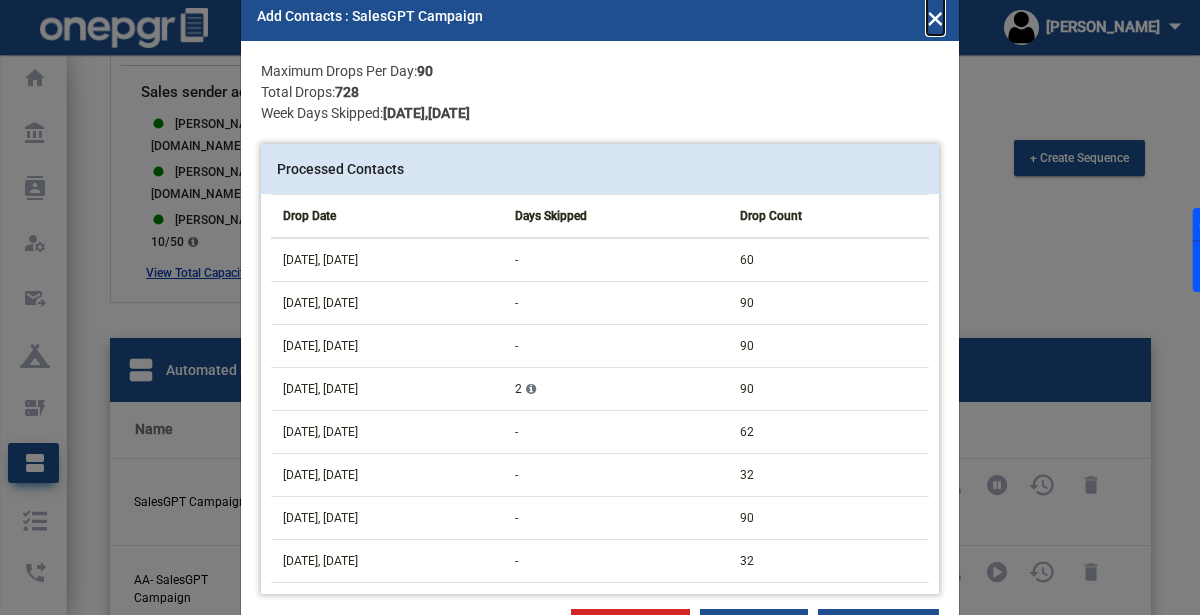 click on "×" 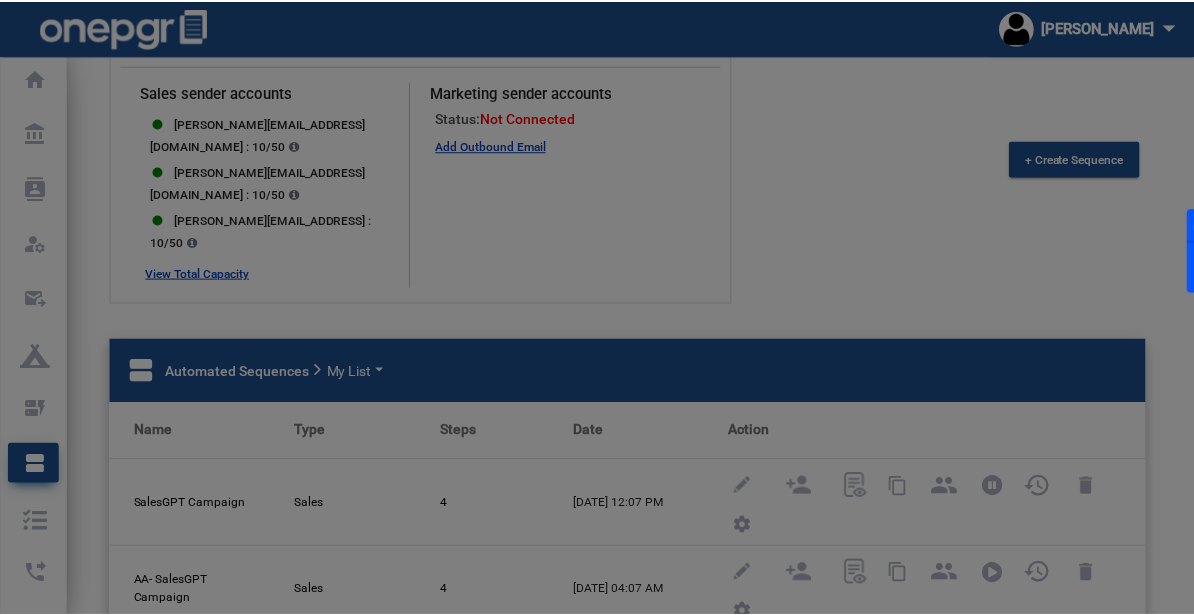 scroll, scrollTop: 104, scrollLeft: 0, axis: vertical 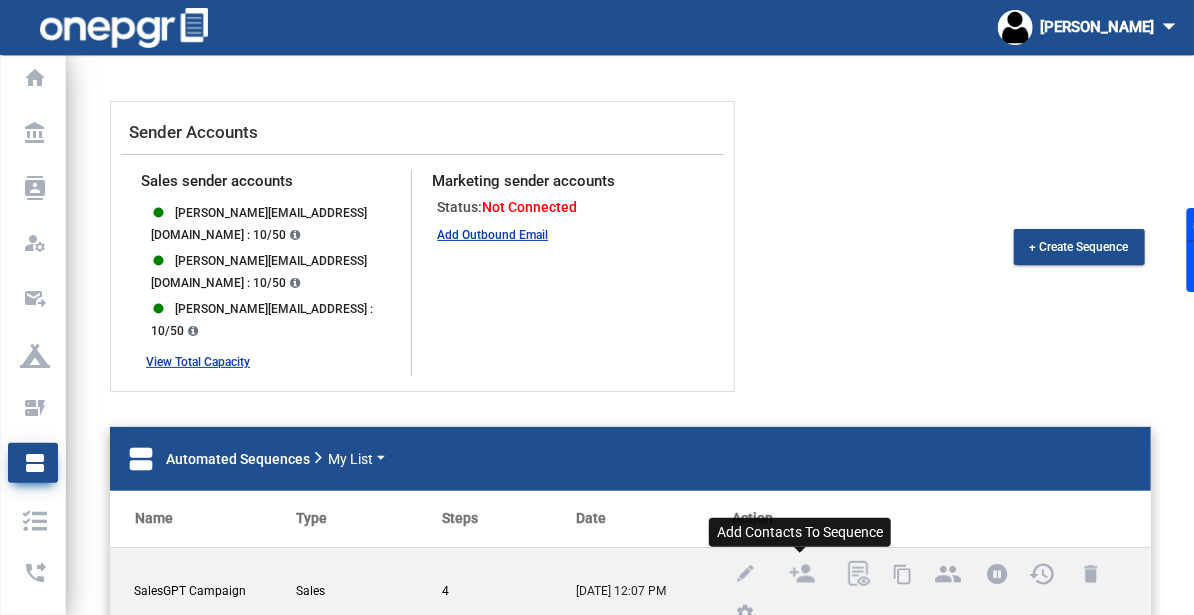 click 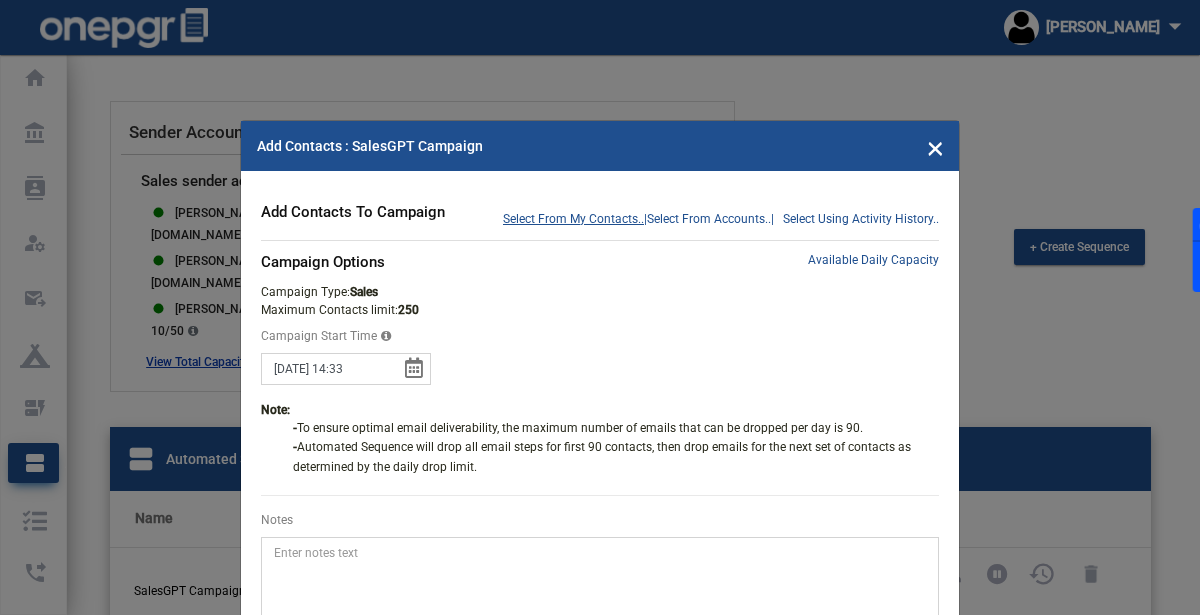 click on "Select From My Contacts.." 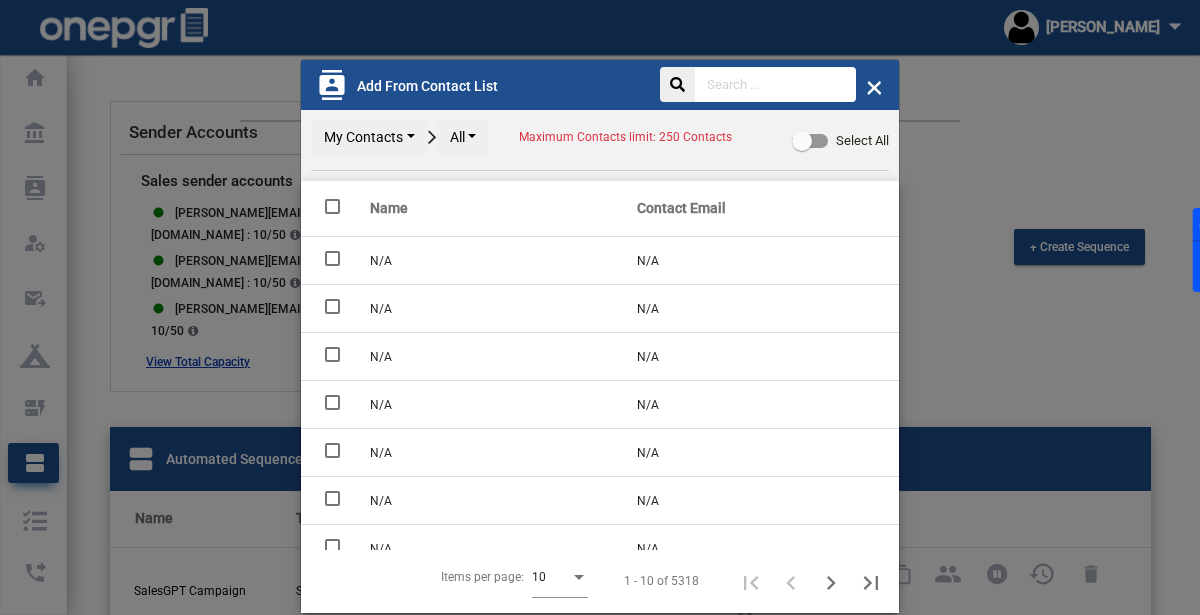 click on "All" at bounding box center [463, 137] 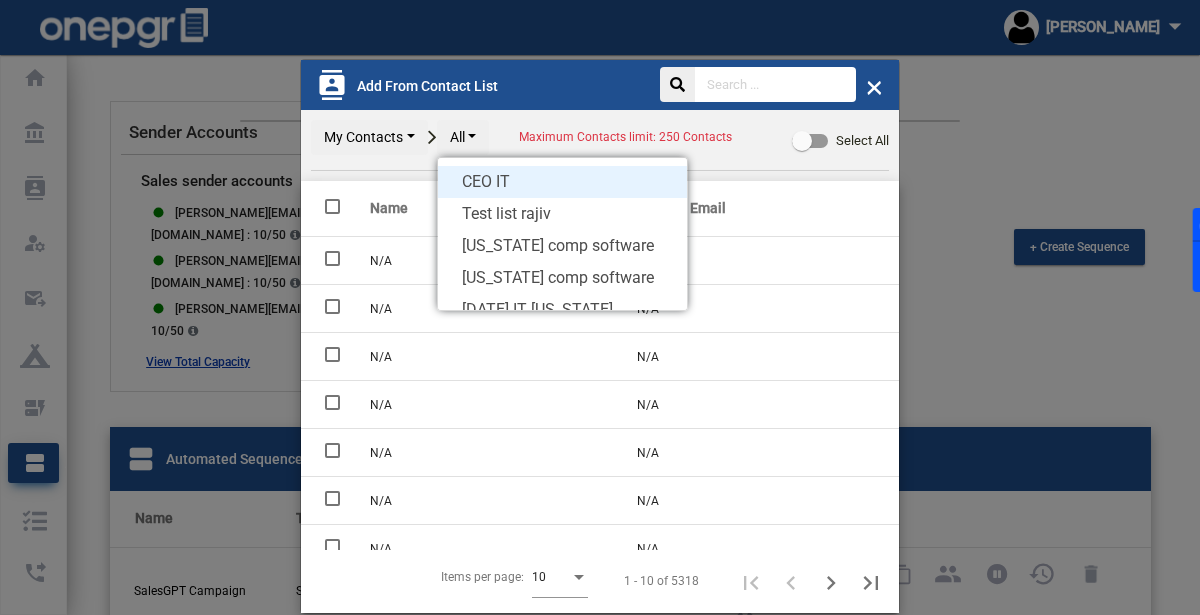 click on "CEO IT" at bounding box center [562, 182] 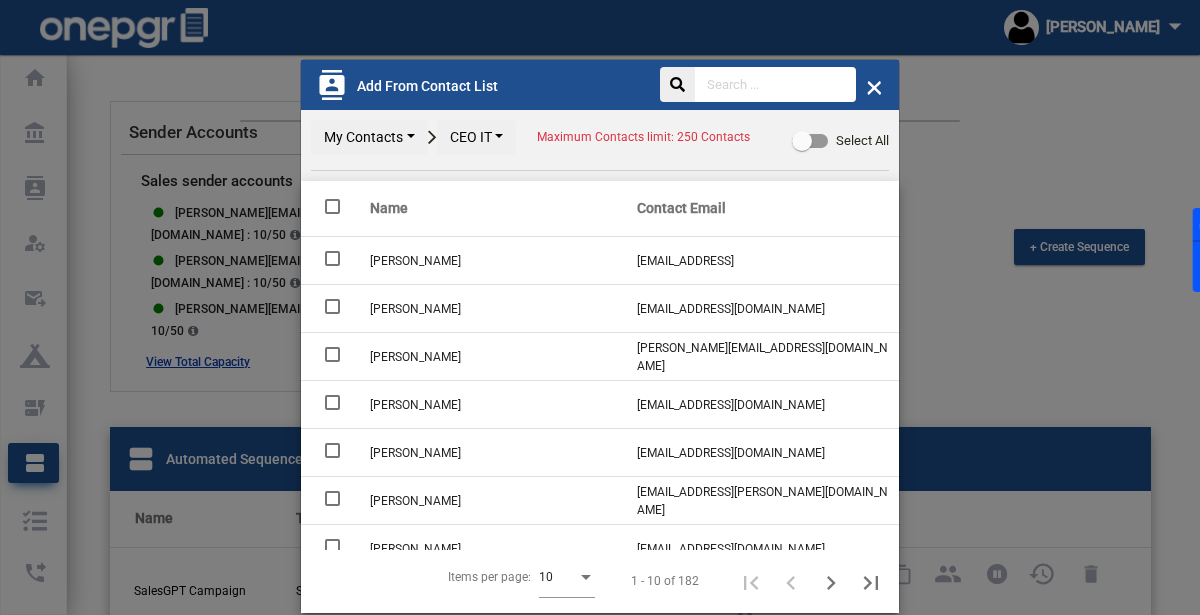 click on "10" 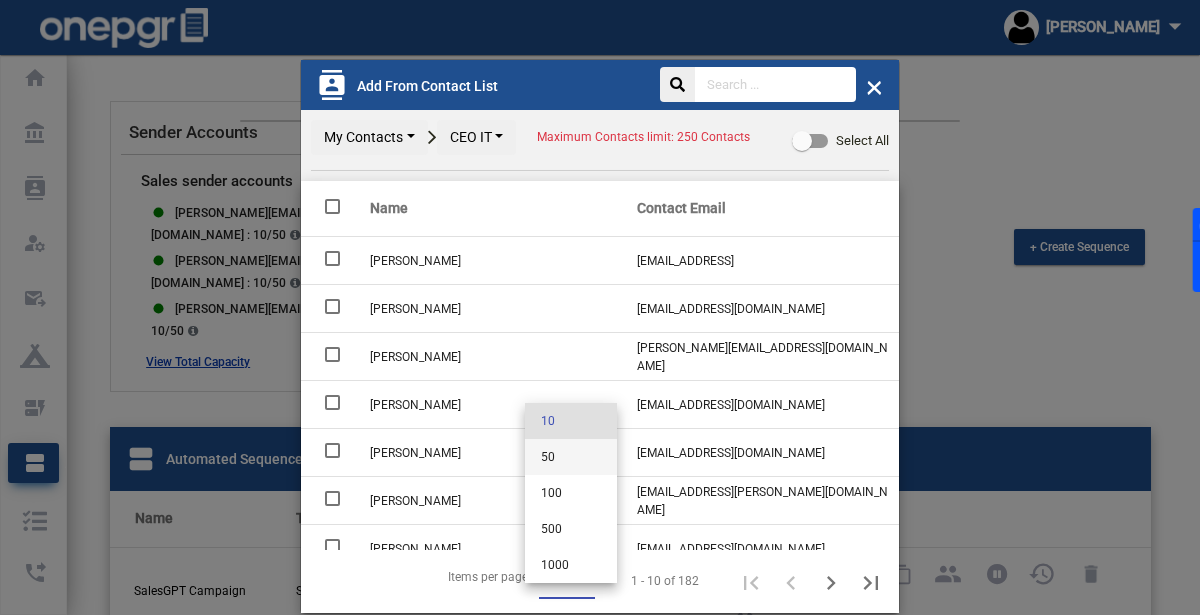 click on "50" at bounding box center [571, 457] 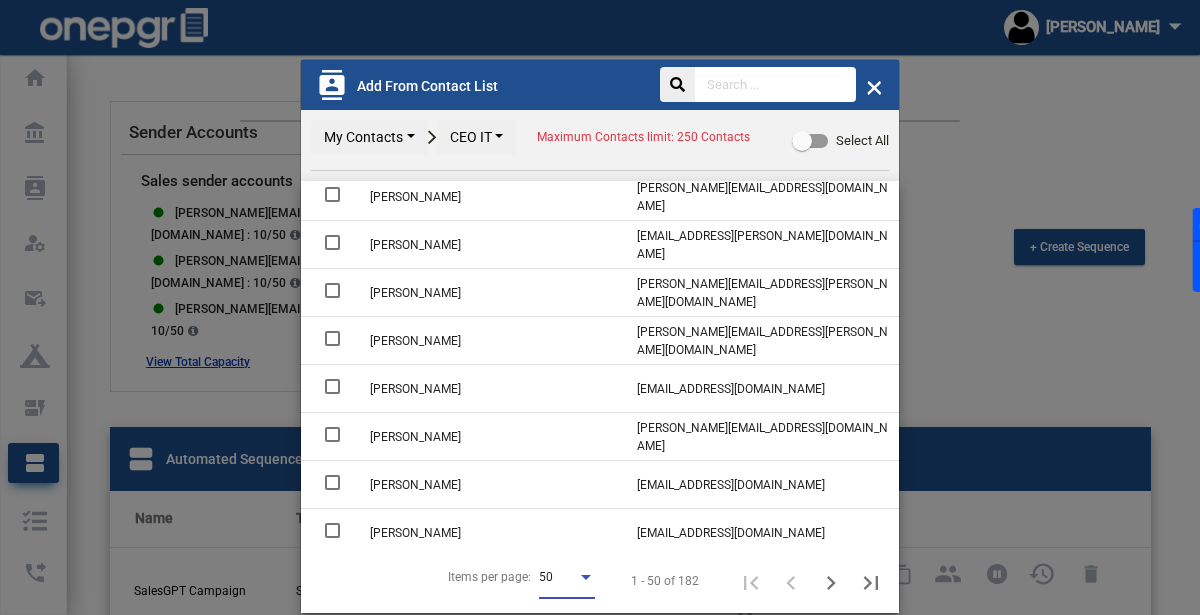 scroll, scrollTop: 2087, scrollLeft: 0, axis: vertical 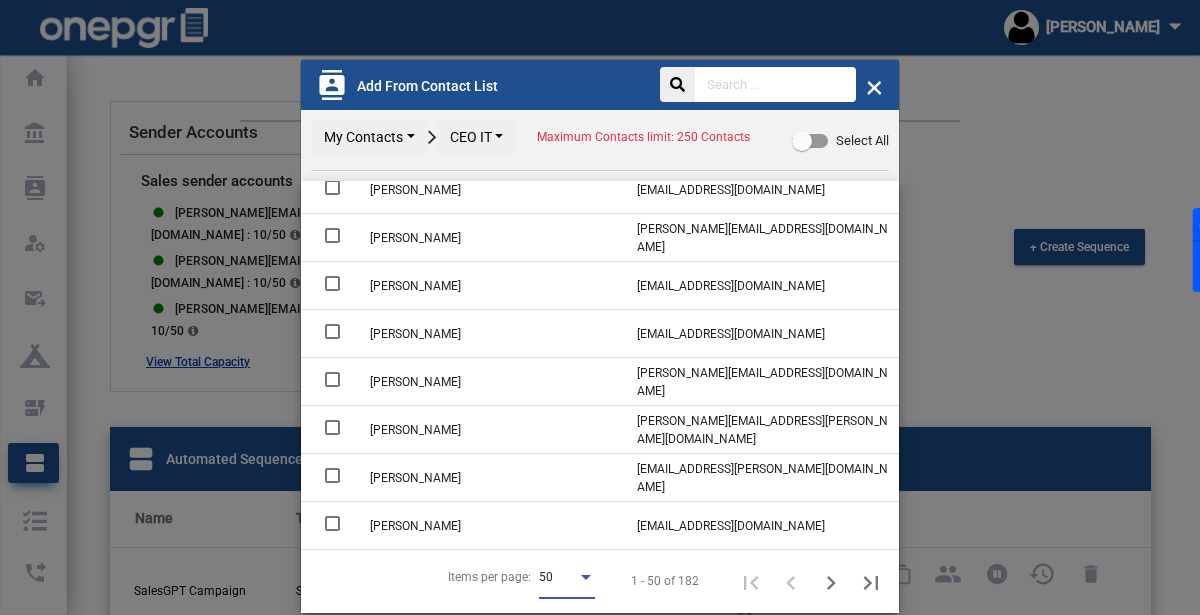 click at bounding box center [332, 523] 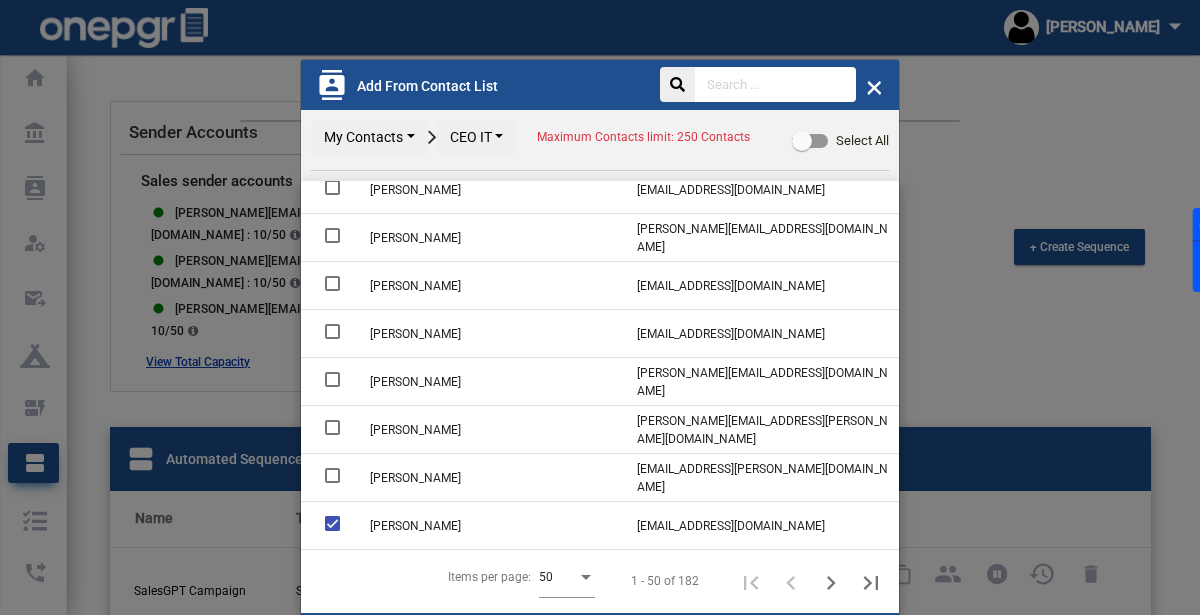 click at bounding box center [332, 475] 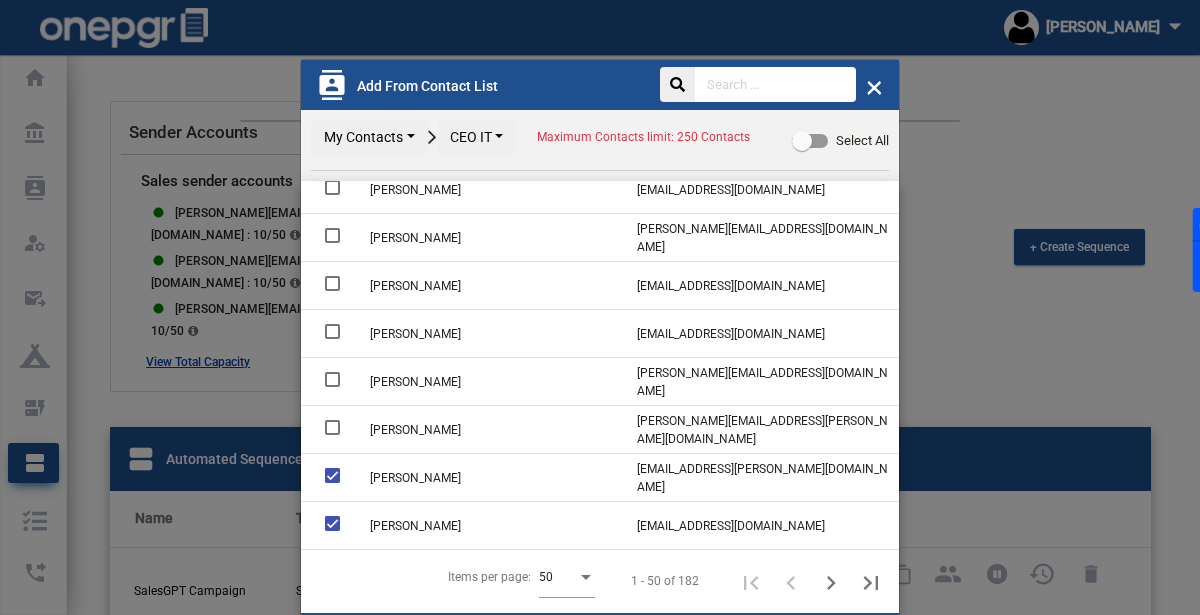 click at bounding box center (332, 427) 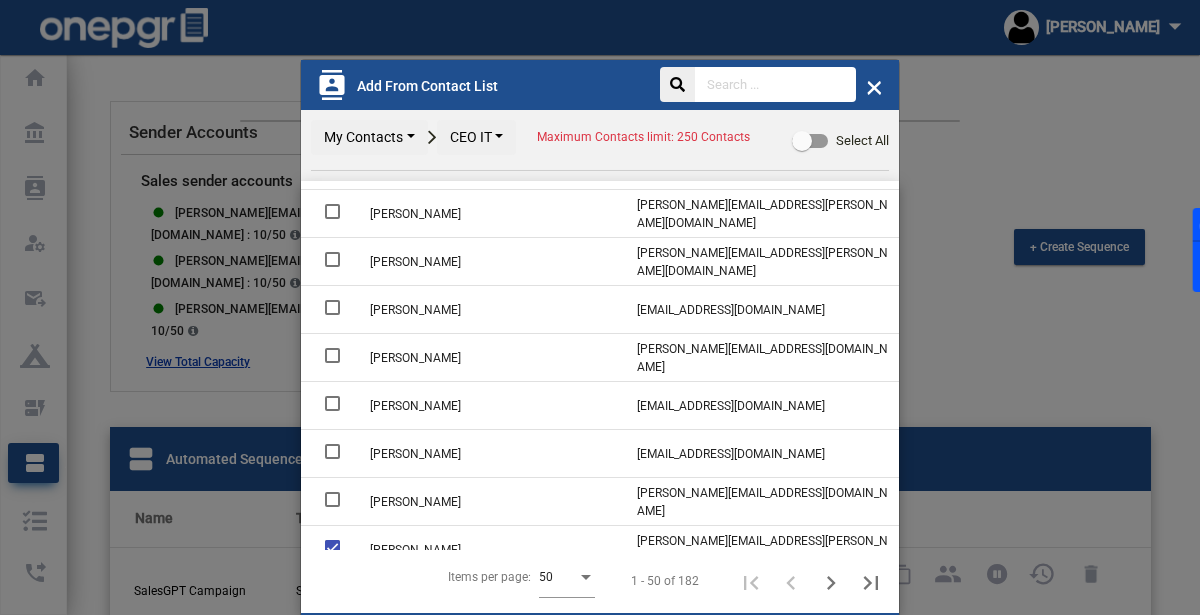 scroll, scrollTop: 1966, scrollLeft: 0, axis: vertical 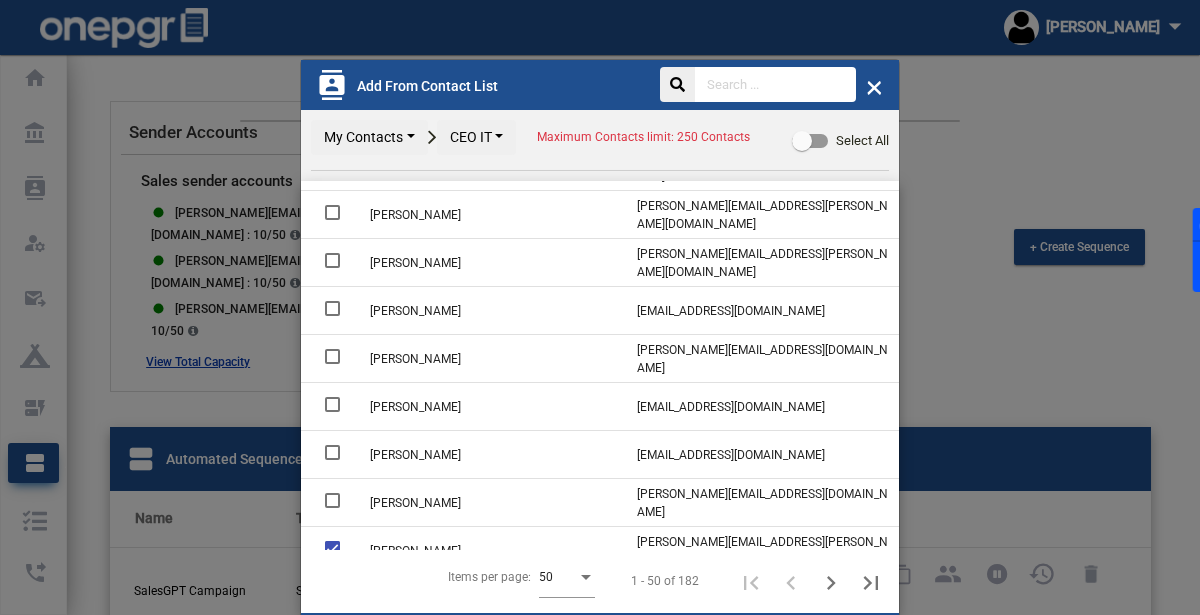 click at bounding box center [332, 503] 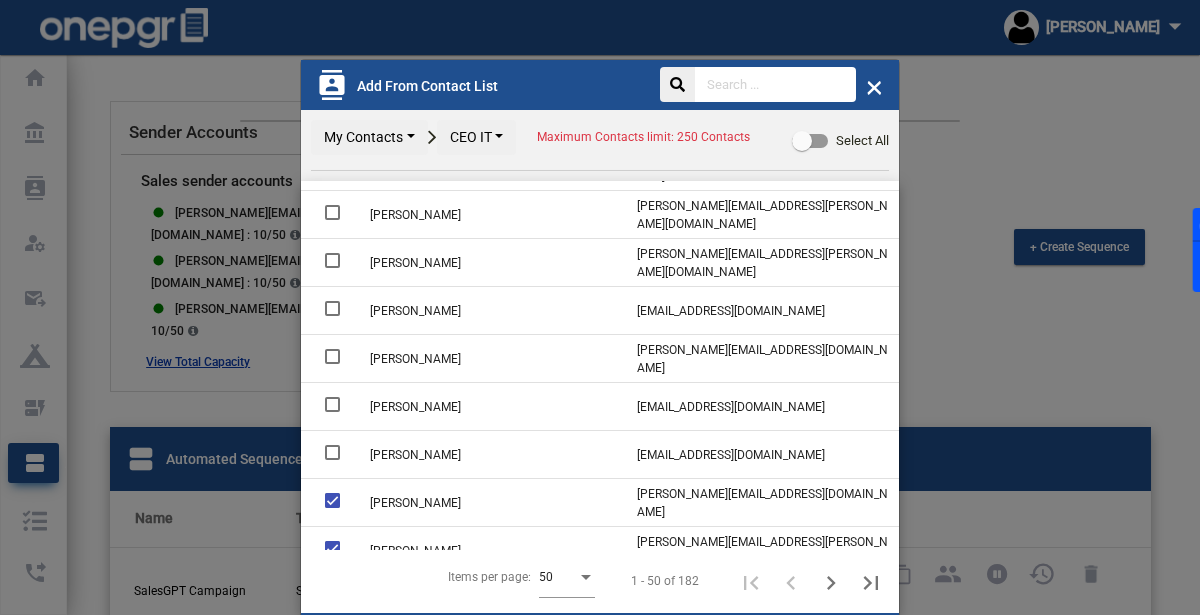 click at bounding box center (332, 452) 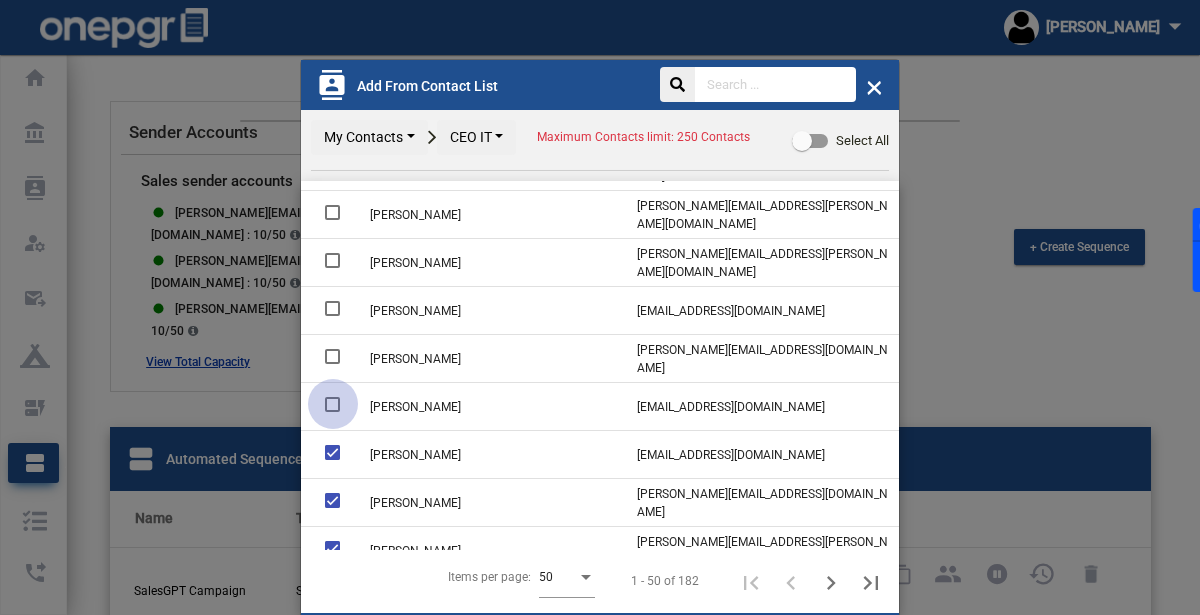 click at bounding box center (332, 404) 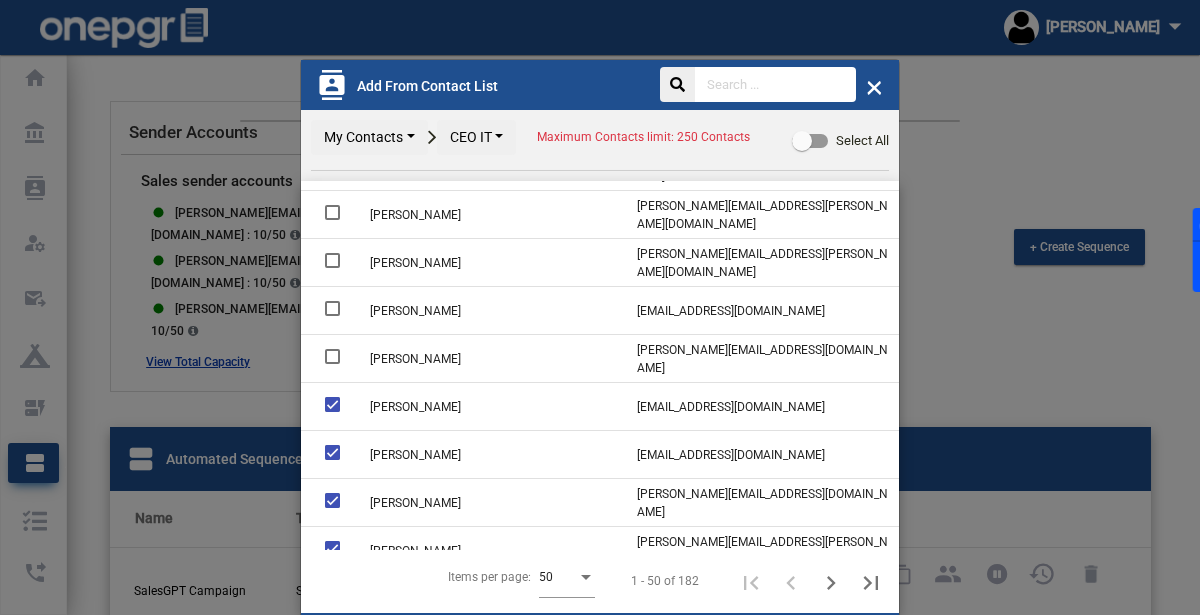 click at bounding box center (332, 356) 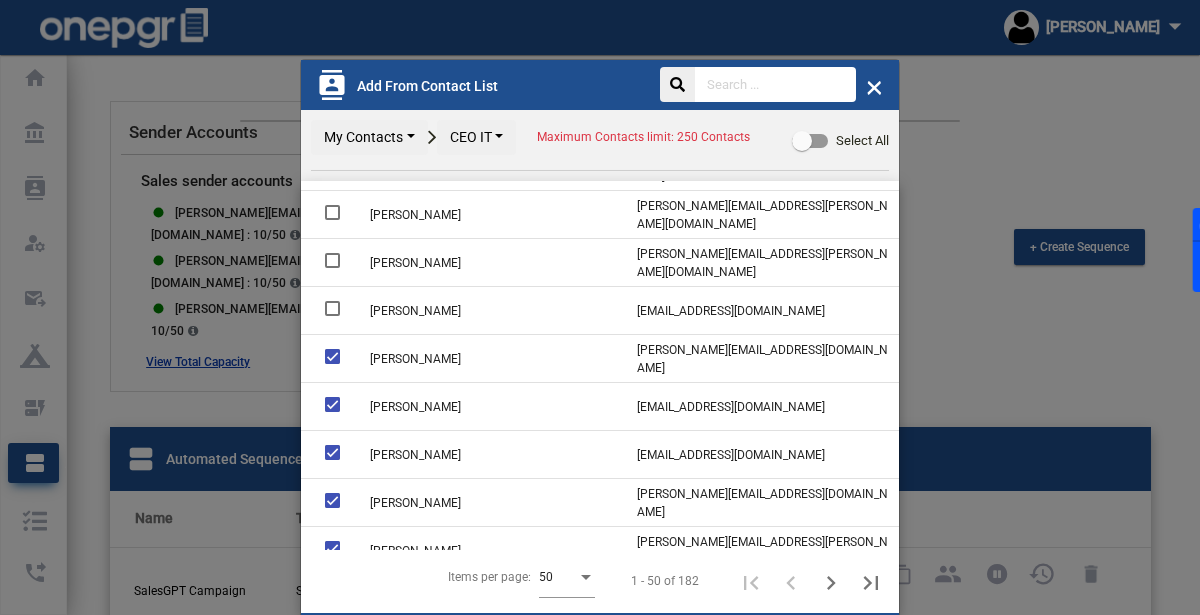click at bounding box center [332, 308] 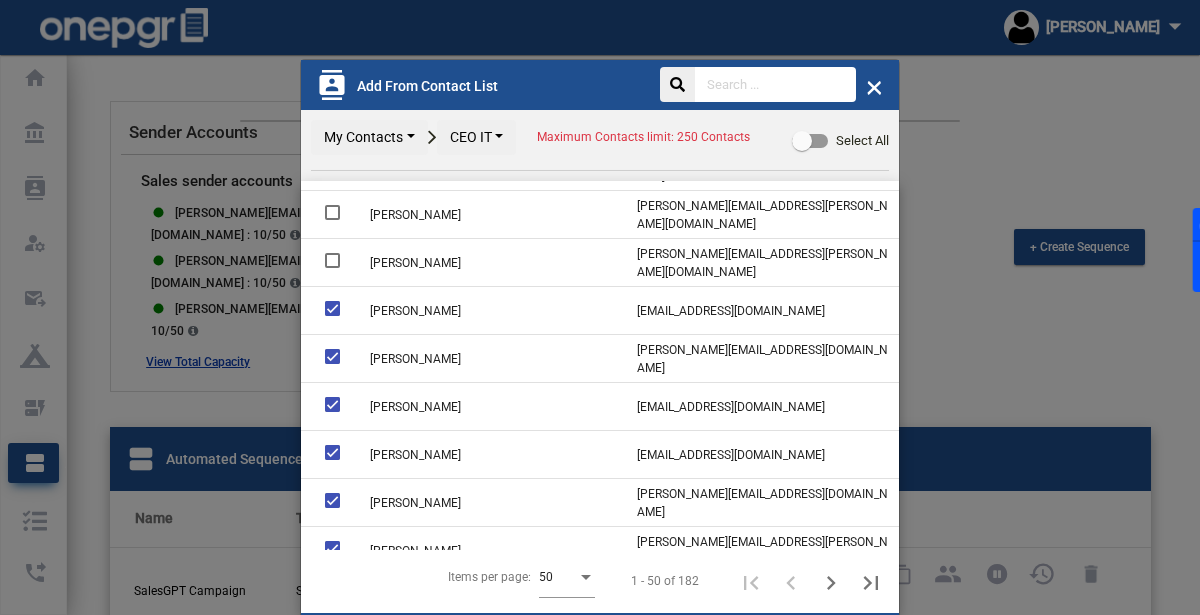 click at bounding box center [332, 260] 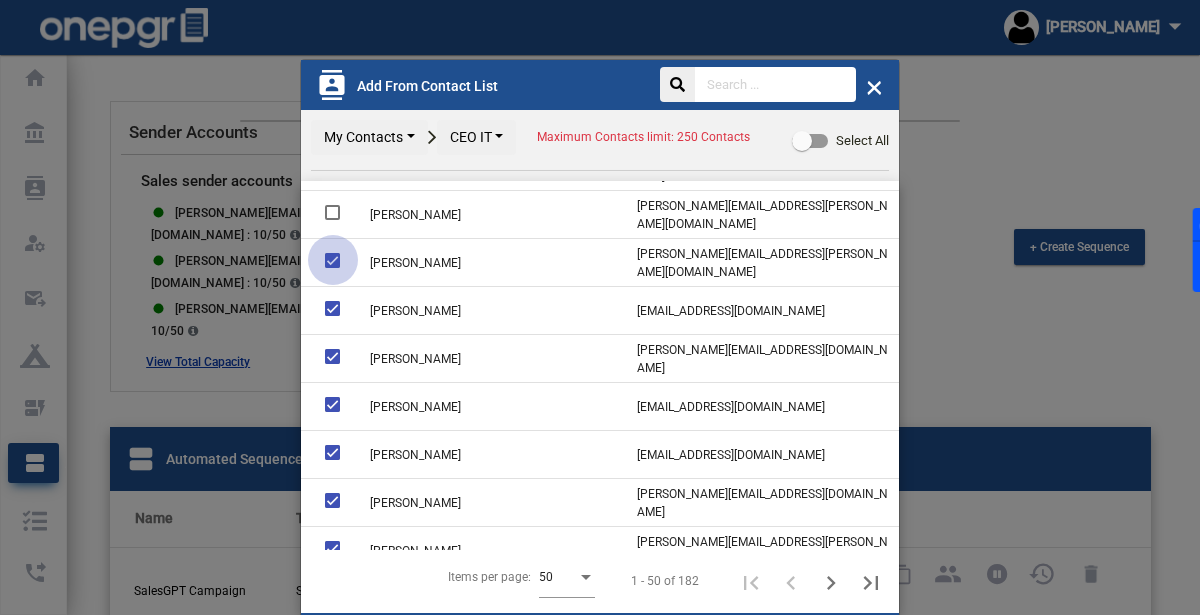 click at bounding box center (332, 212) 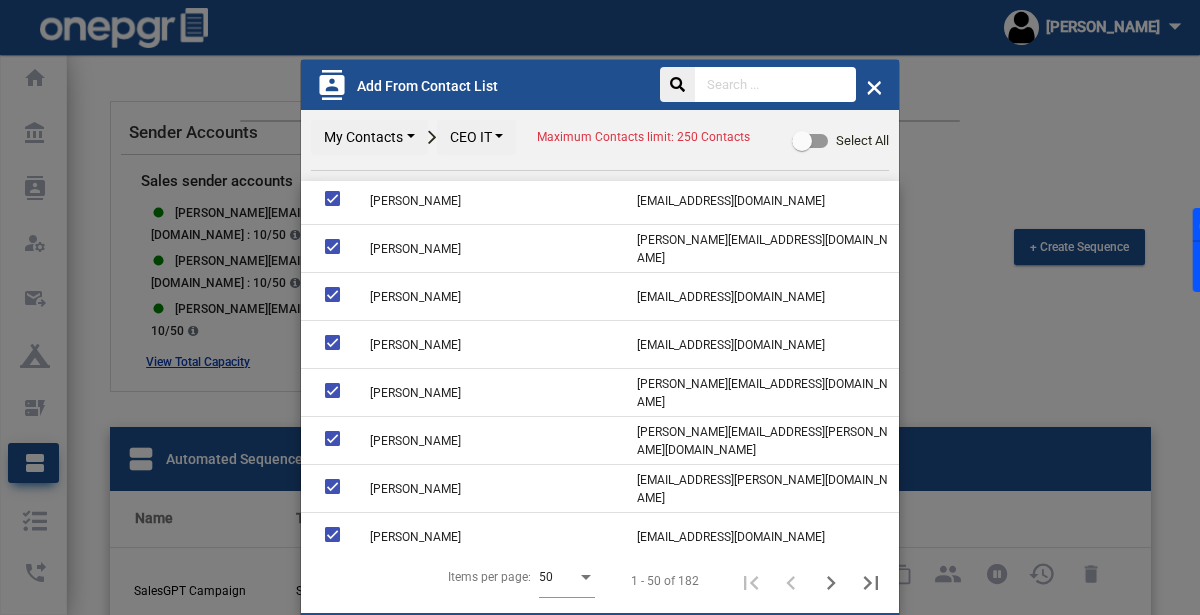 scroll, scrollTop: 2087, scrollLeft: 0, axis: vertical 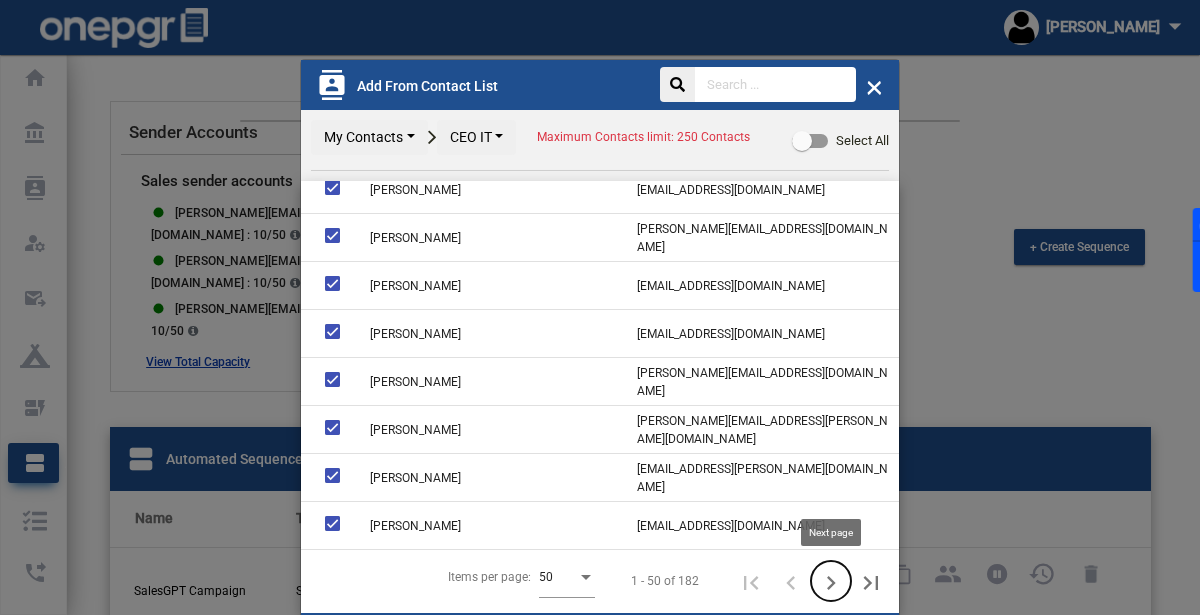 click 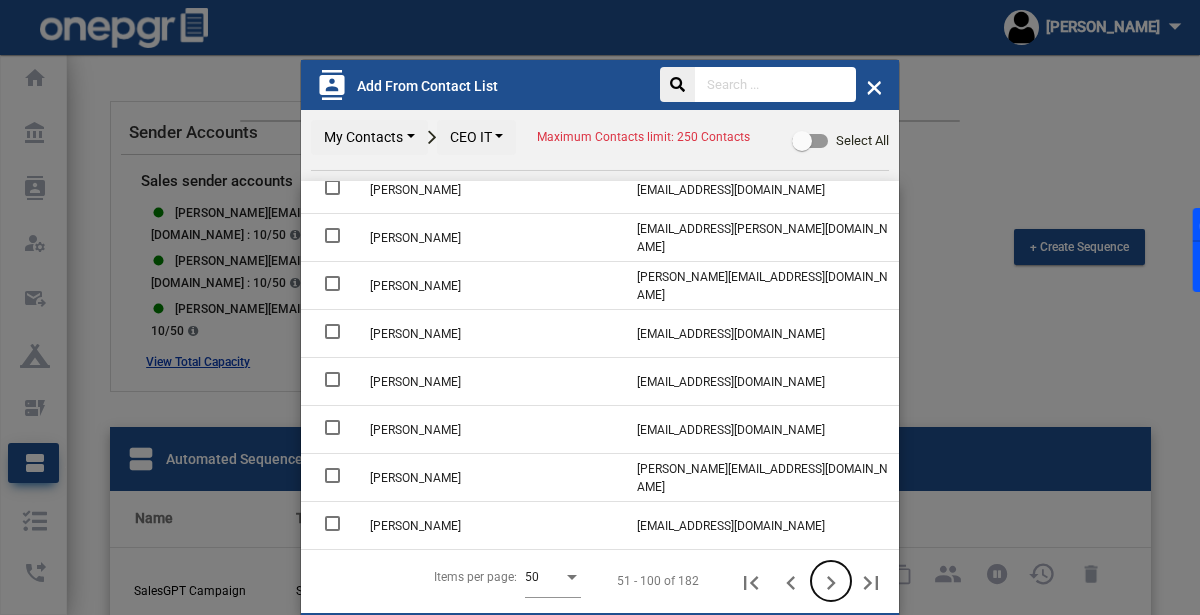 scroll, scrollTop: 0, scrollLeft: 0, axis: both 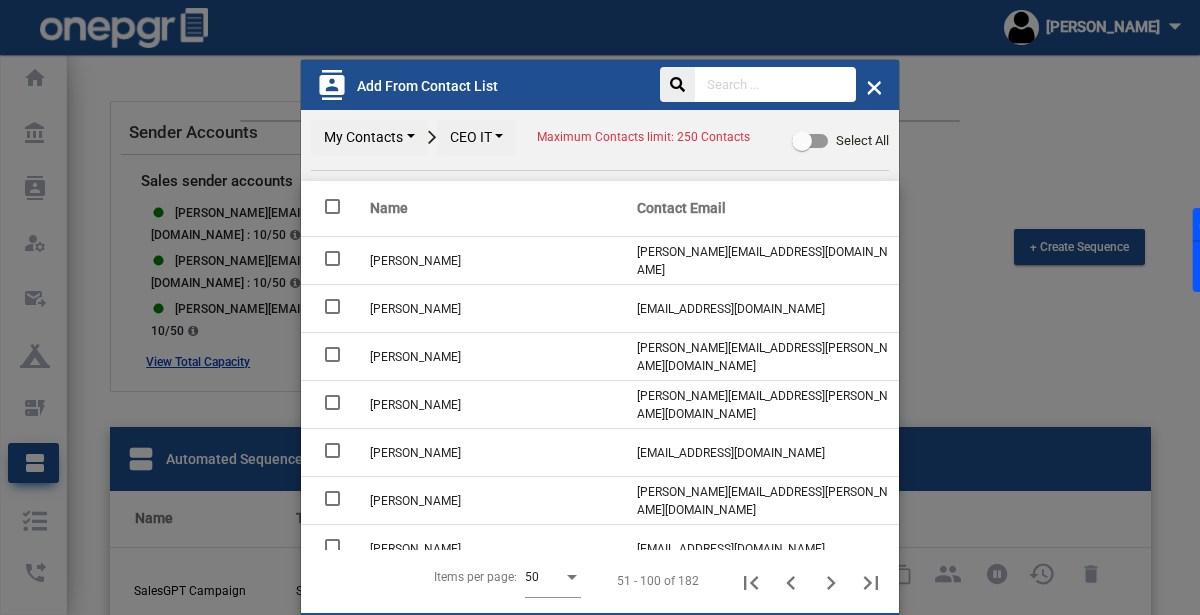 click at bounding box center (332, 206) 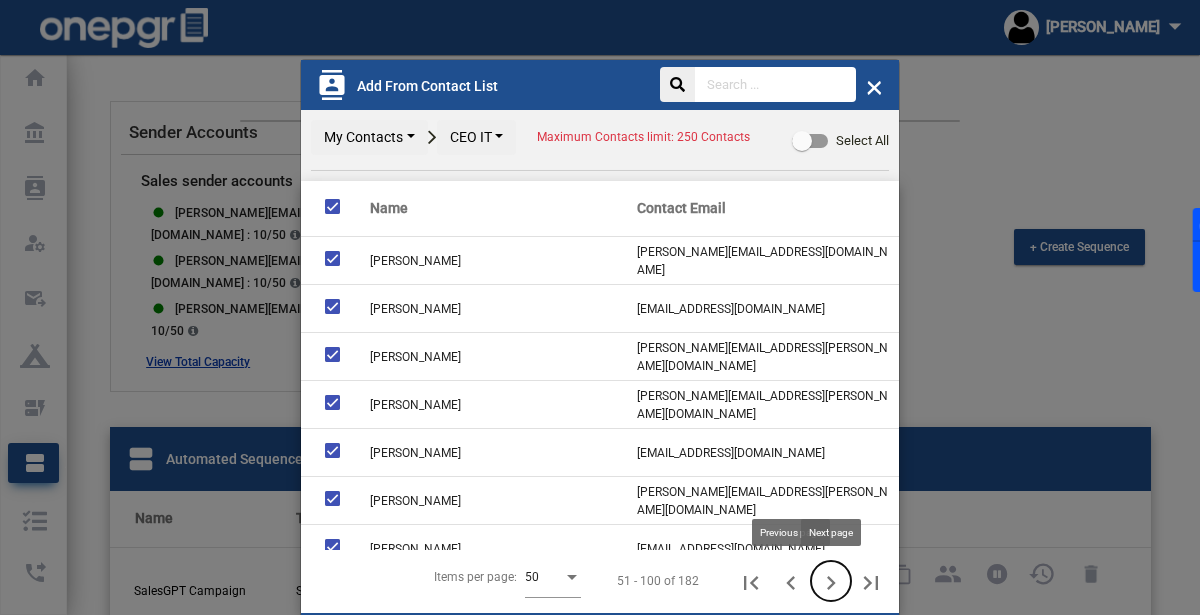 click 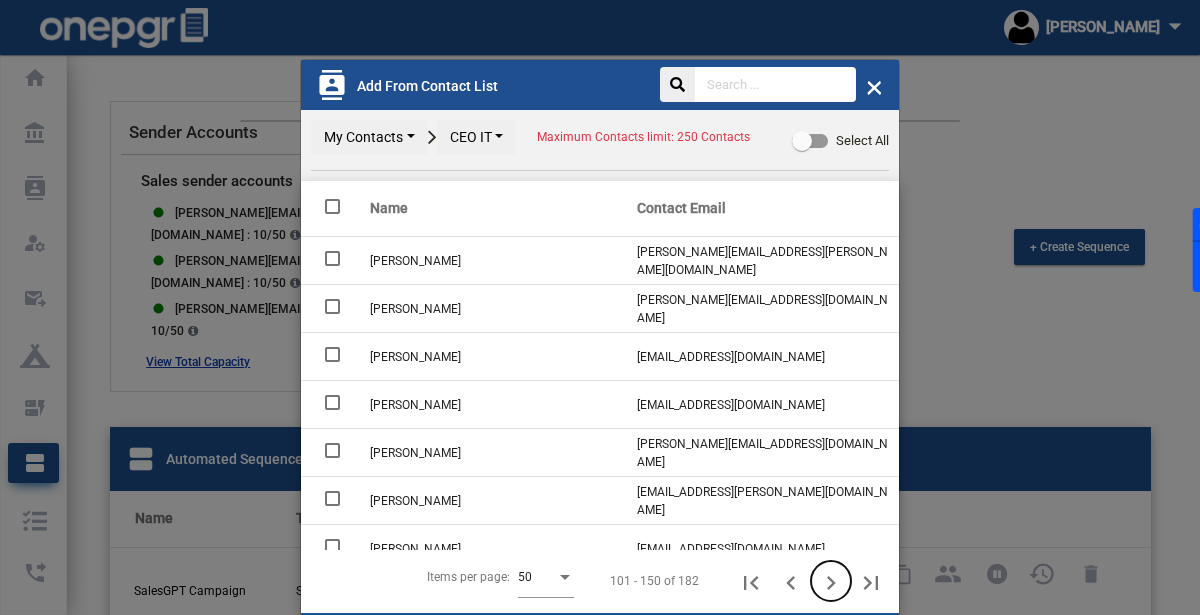 scroll, scrollTop: 46, scrollLeft: 0, axis: vertical 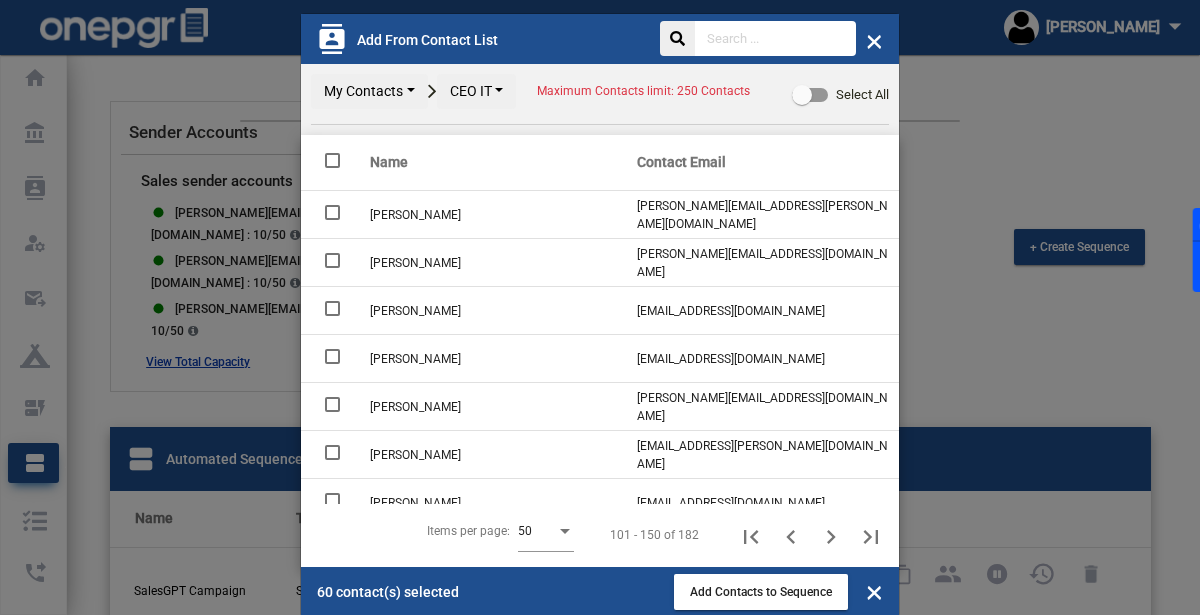 click at bounding box center [332, 160] 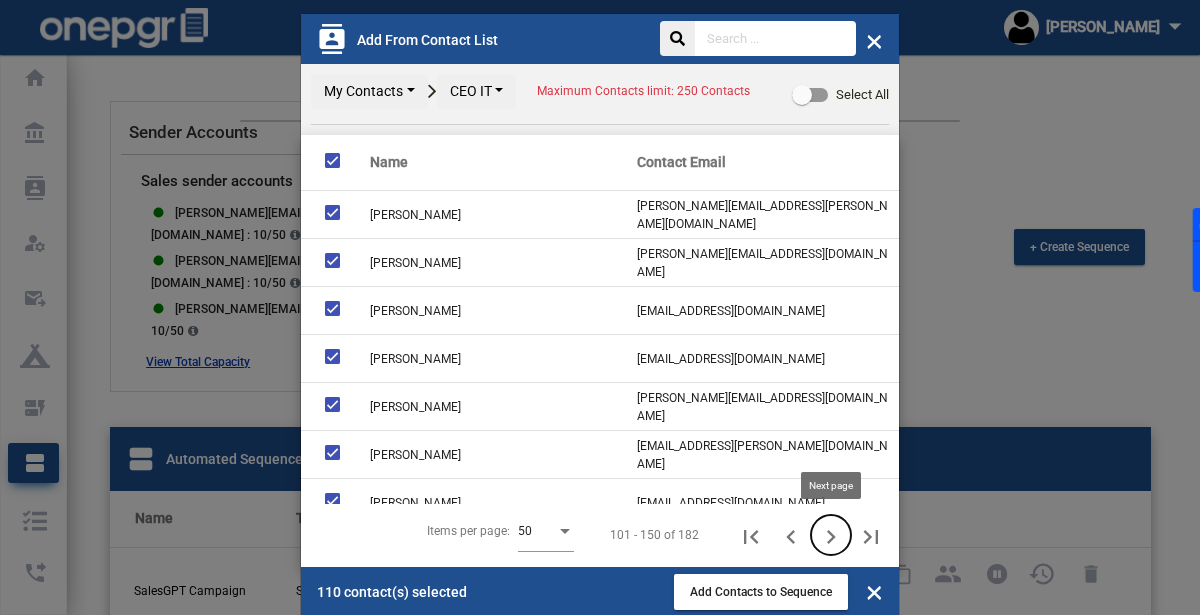 click 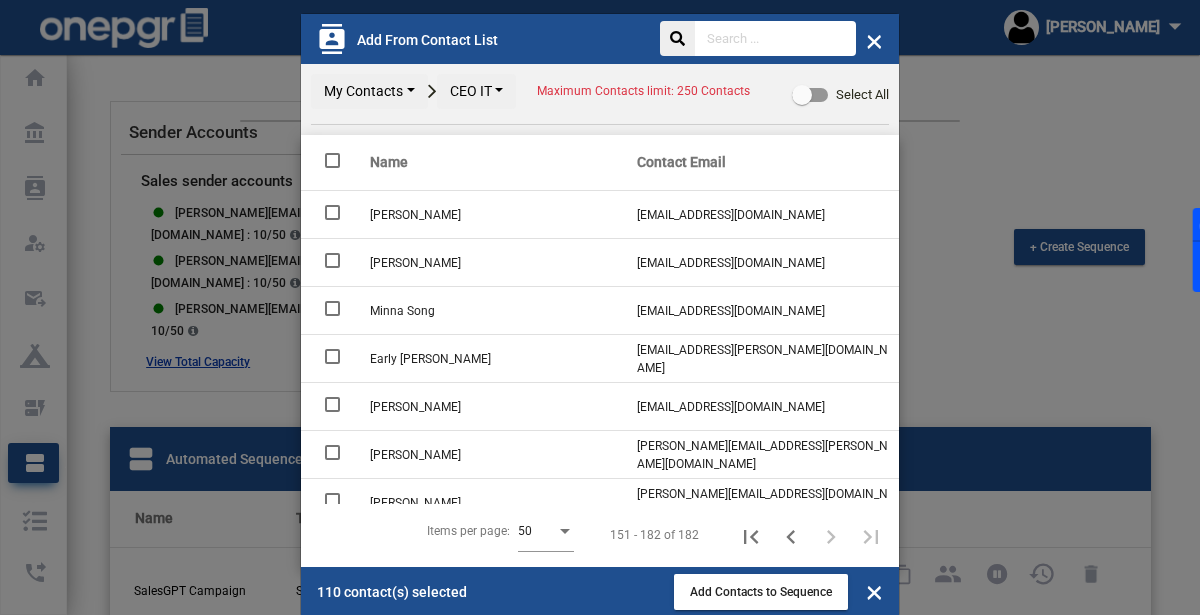 click at bounding box center (332, 160) 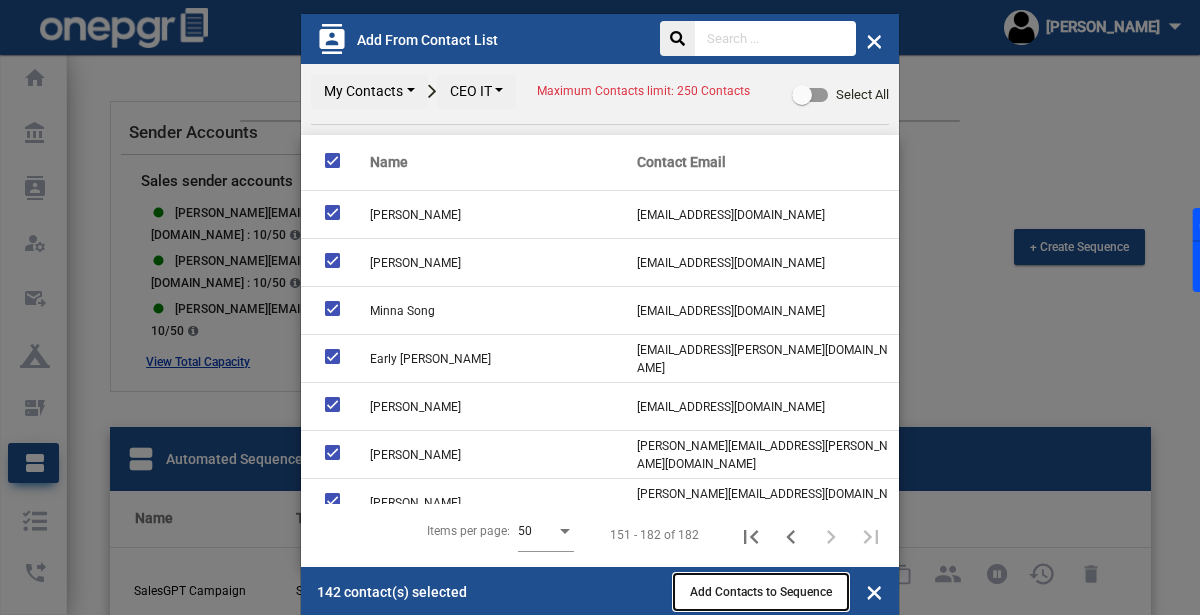 click on "Add Contacts to Sequence" 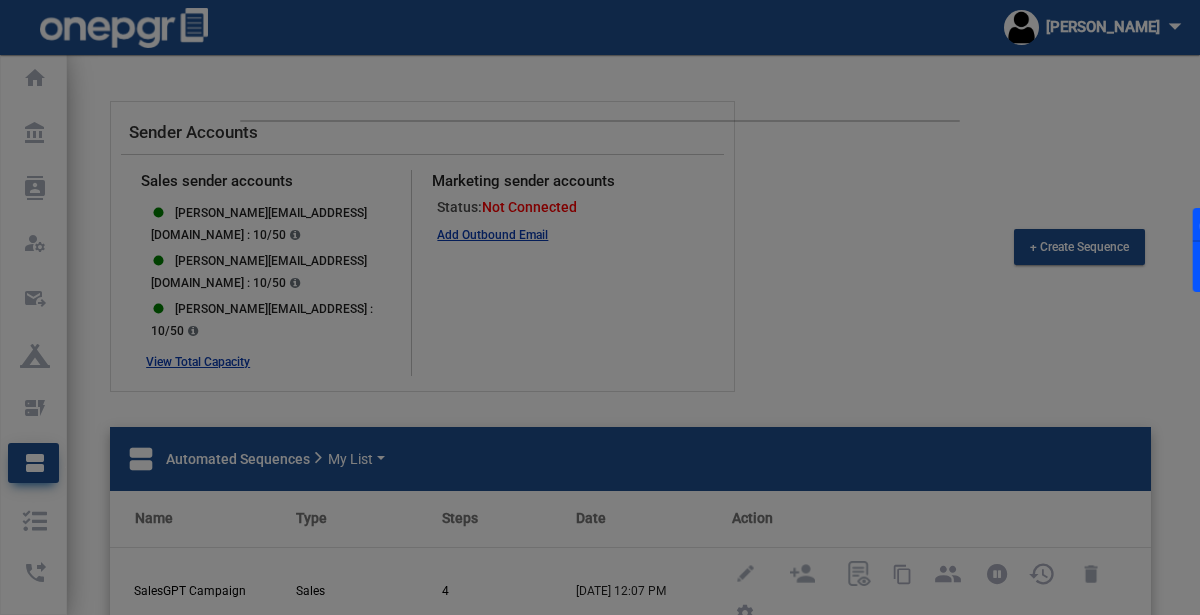 scroll, scrollTop: 44, scrollLeft: 0, axis: vertical 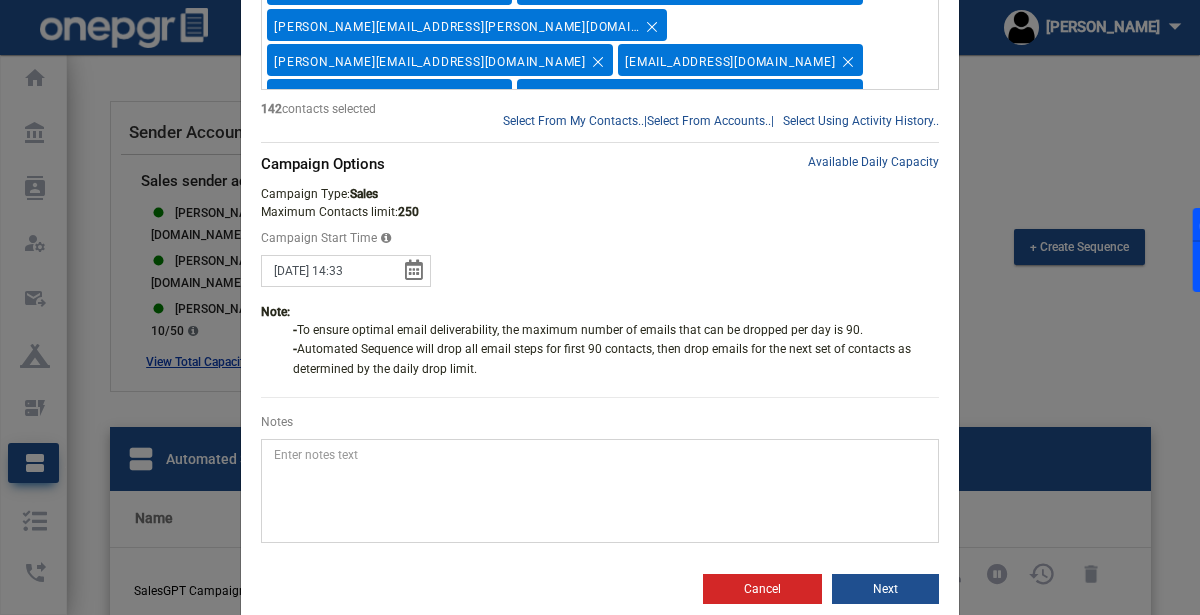 click 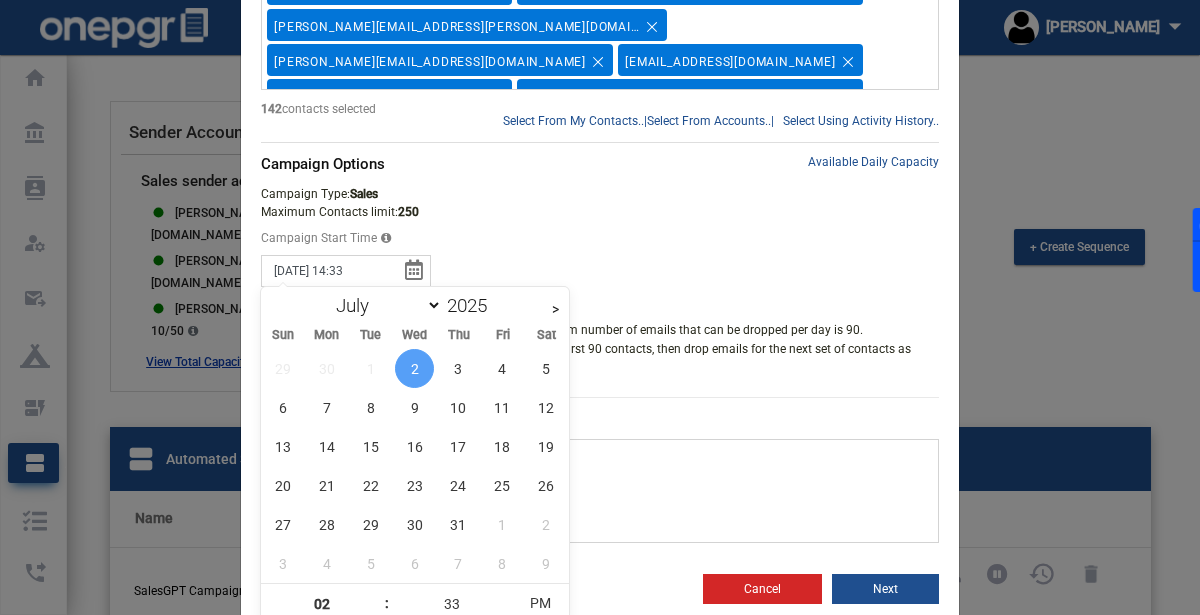 click on "Select From My Contacts..   |    Select From Accounts..    |   Select Using Activity History..  Add Contacts To Campaign  Recipients  [EMAIL_ADDRESS][DOMAIN_NAME]   [DOMAIN_NAME][EMAIL_ADDRESS][PERSON_NAME][DOMAIN_NAME]   [PERSON_NAME][DOMAIN_NAME][EMAIL_ADDRESS][PERSON_NAME][DOMAIN_NAME]   [PERSON_NAME][EMAIL_ADDRESS][DOMAIN_NAME]   [EMAIL_ADDRESS][DOMAIN_NAME]   [PERSON_NAME][EMAIL_ADDRESS][DOMAIN_NAME]   [PERSON_NAME][EMAIL_ADDRESS][DOMAIN_NAME]   [EMAIL_ADDRESS][DOMAIN_NAME]   [PERSON_NAME][DOMAIN_NAME][EMAIL_ADDRESS][PERSON_NAME][DOMAIN_NAME]   [PERSON_NAME][DOMAIN_NAME][EMAIL_ADDRESS][PERSON_NAME][DOMAIN_NAME]   [PERSON_NAME][EMAIL_ADDRESS][DOMAIN_NAME]   [EMAIL_ADDRESS][DOMAIN_NAME]   [PERSON_NAME][DOMAIN_NAME][EMAIL_ADDRESS][PERSON_NAME][DOMAIN_NAME]   [PERSON_NAME][DOMAIN_NAME][EMAIL_ADDRESS][PERSON_NAME][DOMAIN_NAME]   [PERSON_NAME][EMAIL_ADDRESS][DOMAIN_NAME]   [PERSON_NAME][DOMAIN_NAME][EMAIL_ADDRESS][PERSON_NAME][DOMAIN_NAME]   [EMAIL_ADDRESS][DOMAIN_NAME]   [PERSON_NAME][EMAIL_ADDRESS][DOMAIN_NAME]   [EMAIL_ADDRESS][DOMAIN_NAME]   [PERSON_NAME][EMAIL_ADDRESS][DOMAIN_NAME]   [PERSON_NAME][EMAIL_ADDRESS][DOMAIN_NAME]   [PERSON_NAME][EMAIL_ADDRESS][DOMAIN_NAME]   [PERSON_NAME][DOMAIN_NAME][EMAIL_ADDRESS][PERSON_NAME][DOMAIN_NAME]   [PERSON_NAME][EMAIL_ADDRESS][DOMAIN_NAME]   [EMAIL_ADDRESS][DOMAIN_NAME]   [PERSON_NAME][EMAIL_ADDRESS][DOMAIN_NAME]   [PERSON_NAME][DOMAIN_NAME][EMAIL_ADDRESS][PERSON_NAME][DOMAIN_NAME]   [PERSON_NAME][EMAIL_ADDRESS][DOMAIN_NAME]   [EMAIL_ADDRESS][DOMAIN_NAME]   [PERSON_NAME][DOMAIN_NAME][EMAIL_ADDRESS][PERSON_NAME][DOMAIN_NAME]   [PERSON_NAME][DOMAIN_NAME][EMAIL_ADDRESS][PERSON_NAME][DOMAIN_NAME]   [PERSON_NAME][DOMAIN_NAME][EMAIL_ADDRESS][PERSON_NAME][DOMAIN_NAME]   [EMAIL_ADDRESS][DOMAIN_NAME]   [EMAIL_ADDRESS][DOMAIN_NAME]   [PERSON_NAME][DOMAIN_NAME][EMAIL_ADDRESS][PERSON_NAME][DOMAIN_NAME]  -" 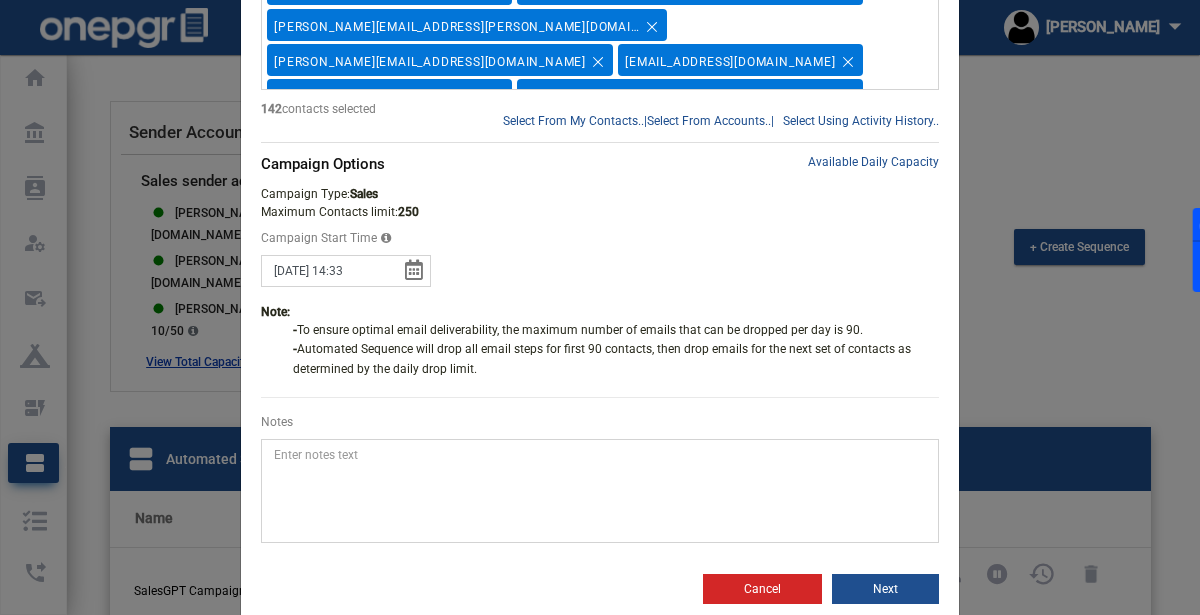 click on "Next" 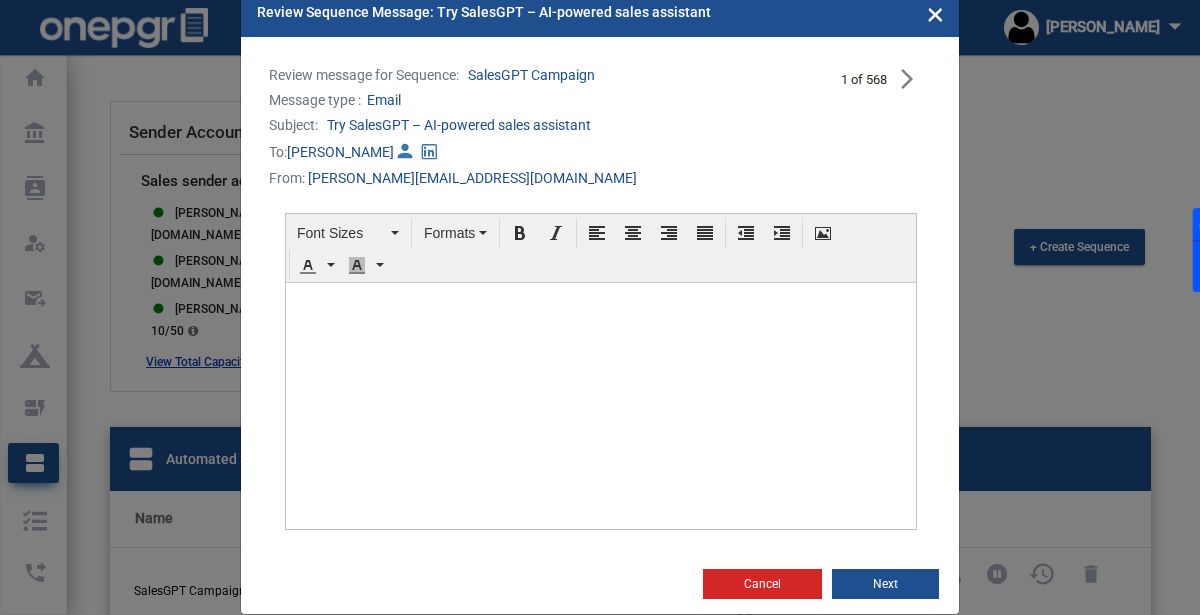 scroll, scrollTop: 0, scrollLeft: 0, axis: both 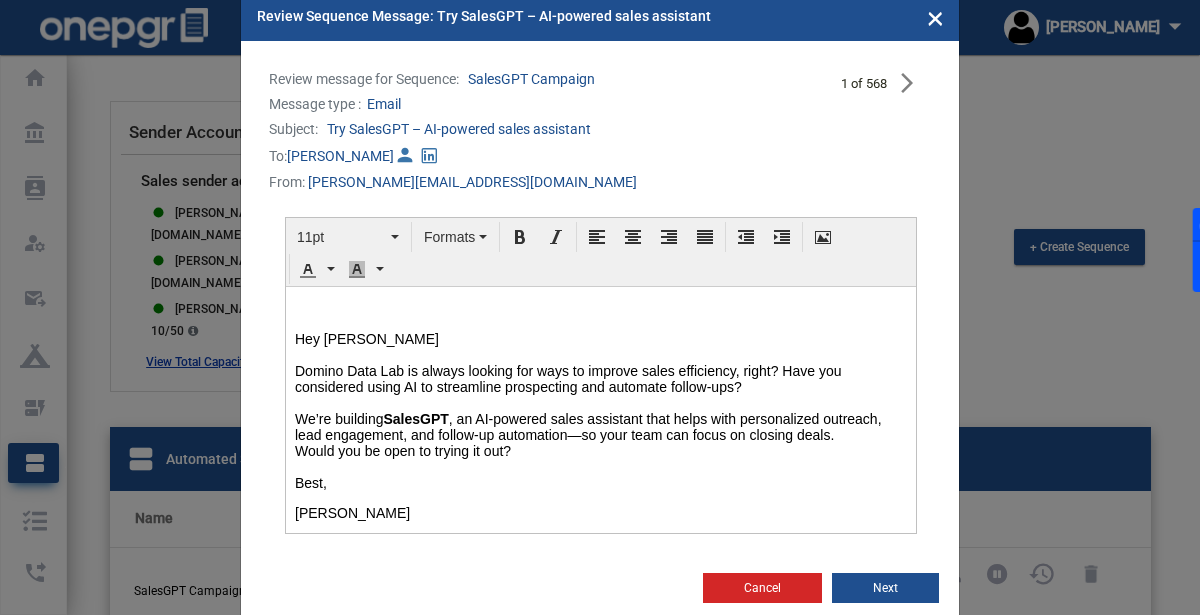 click on "Next" 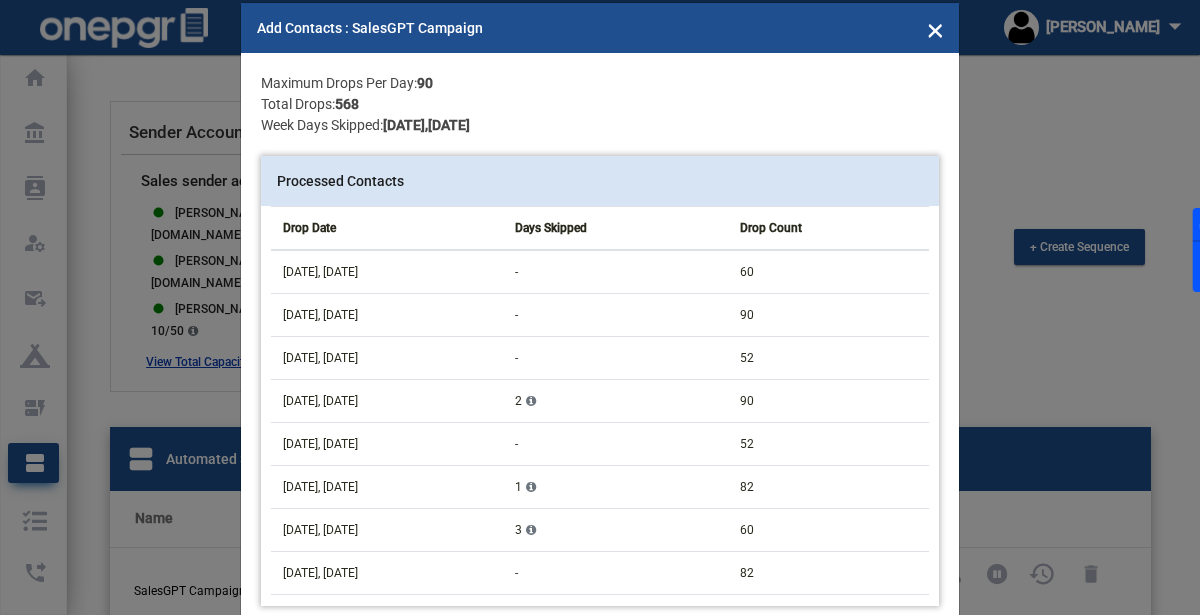 scroll, scrollTop: 122, scrollLeft: 0, axis: vertical 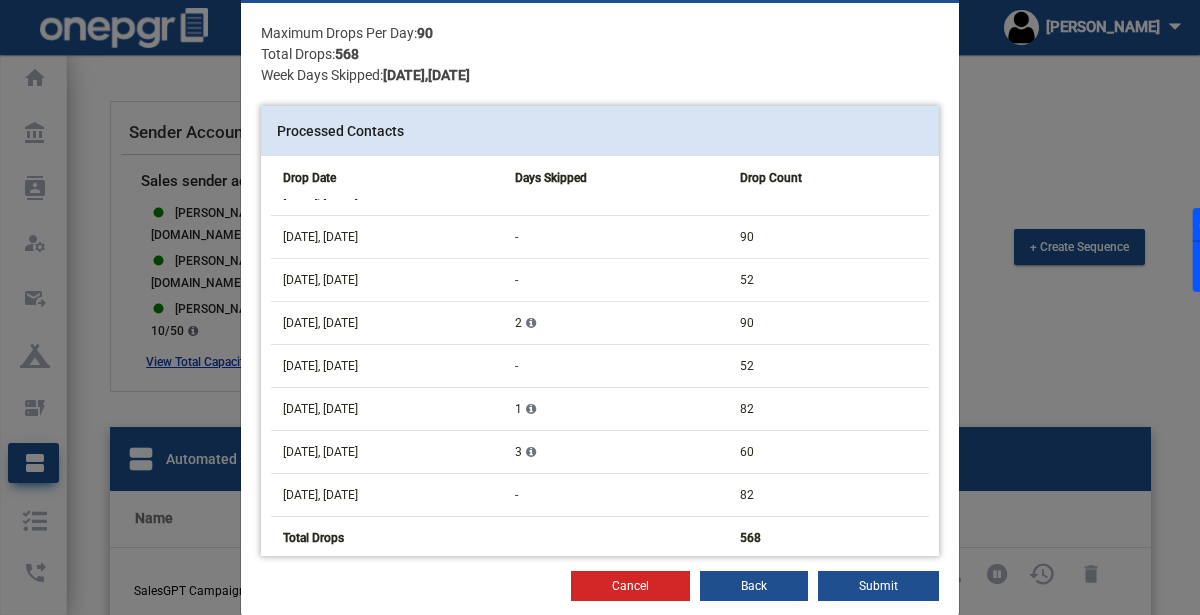 click on "Submit" 